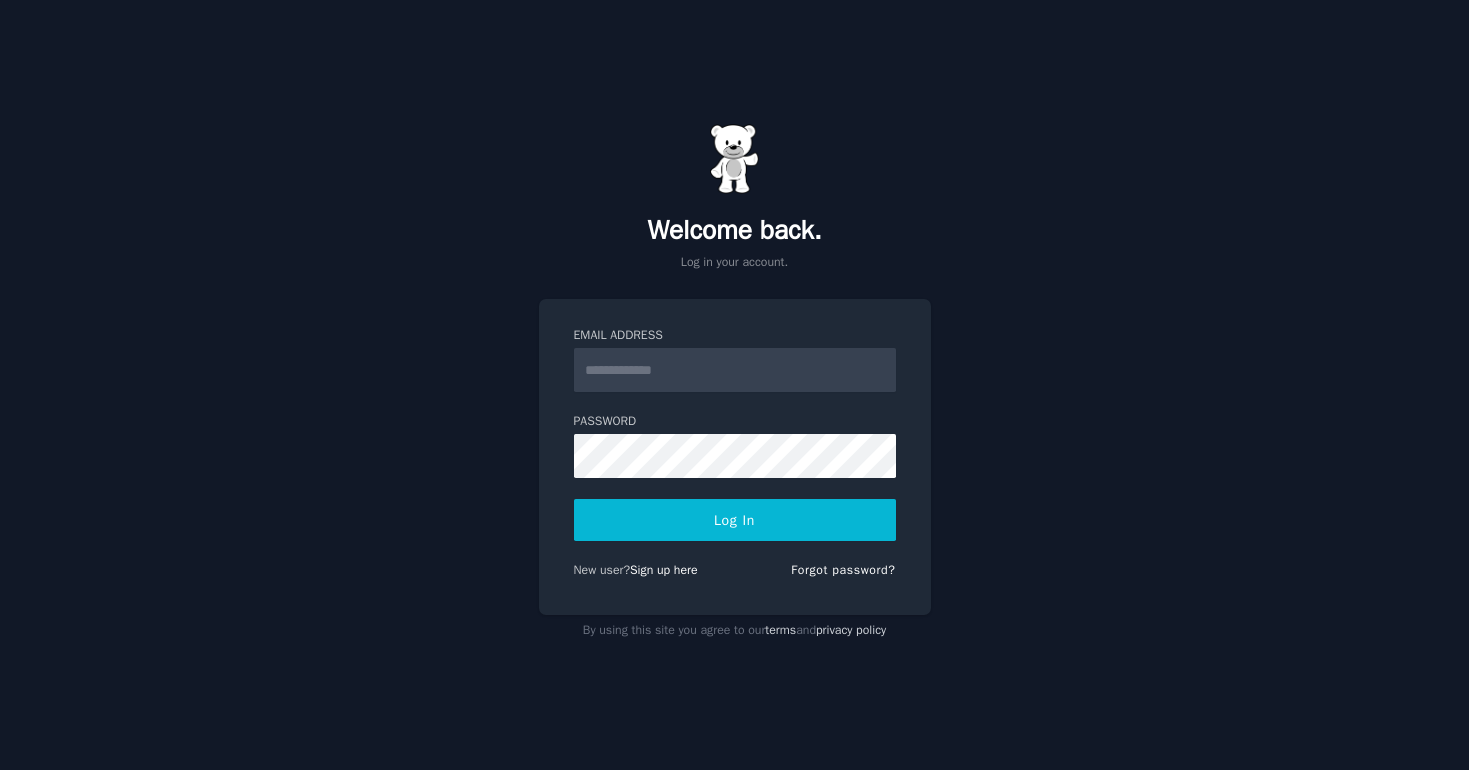 scroll, scrollTop: 0, scrollLeft: 0, axis: both 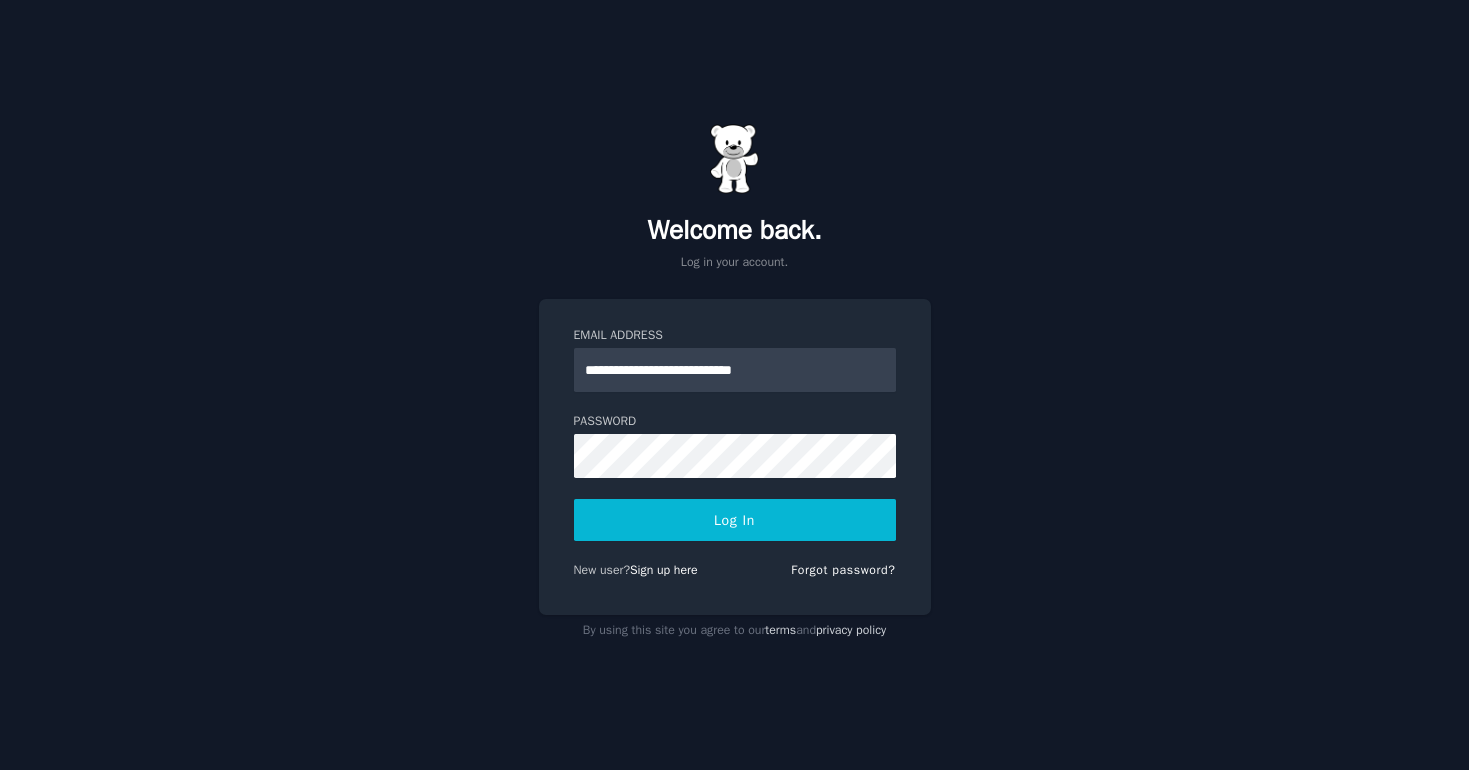 click on "**********" at bounding box center (734, 385) 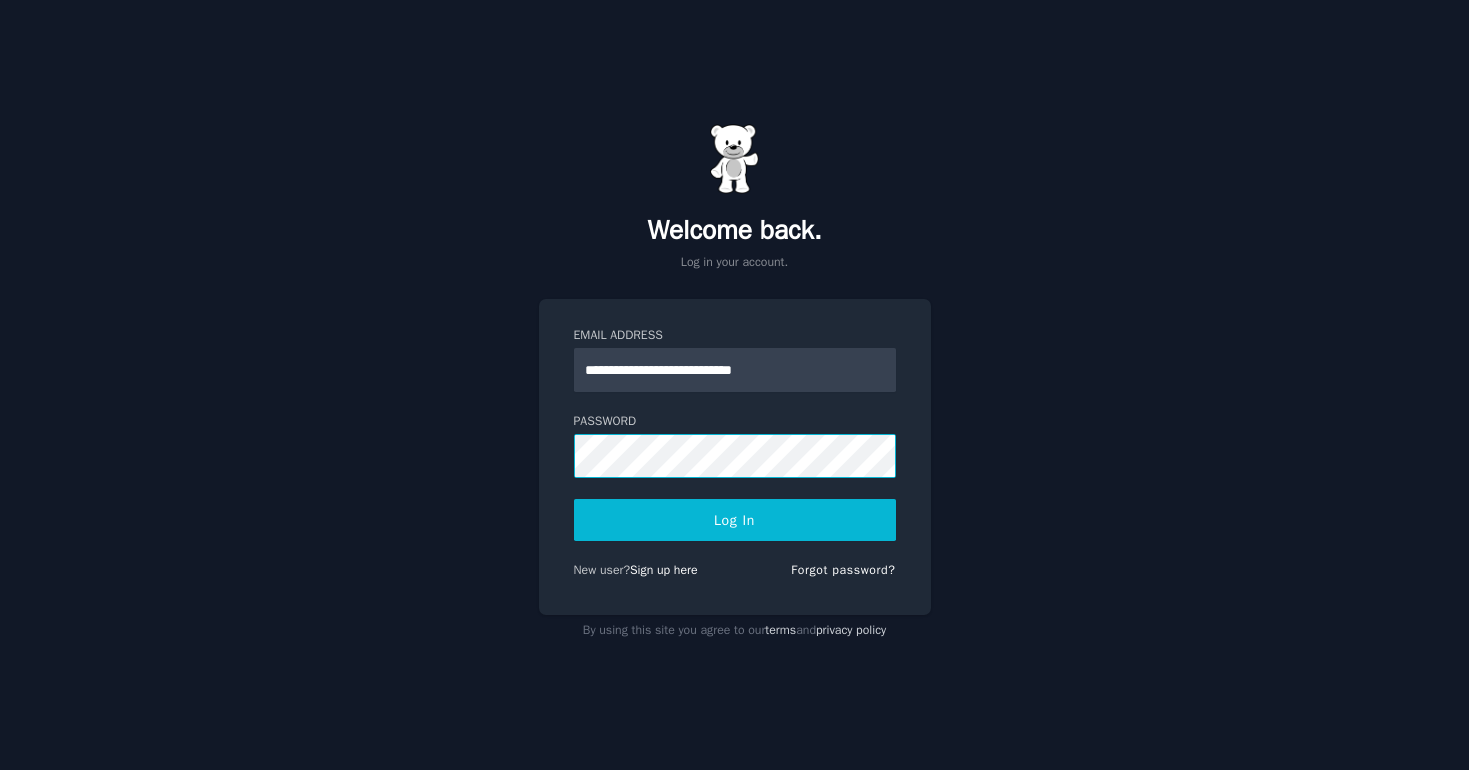 click on "Log In" at bounding box center [735, 520] 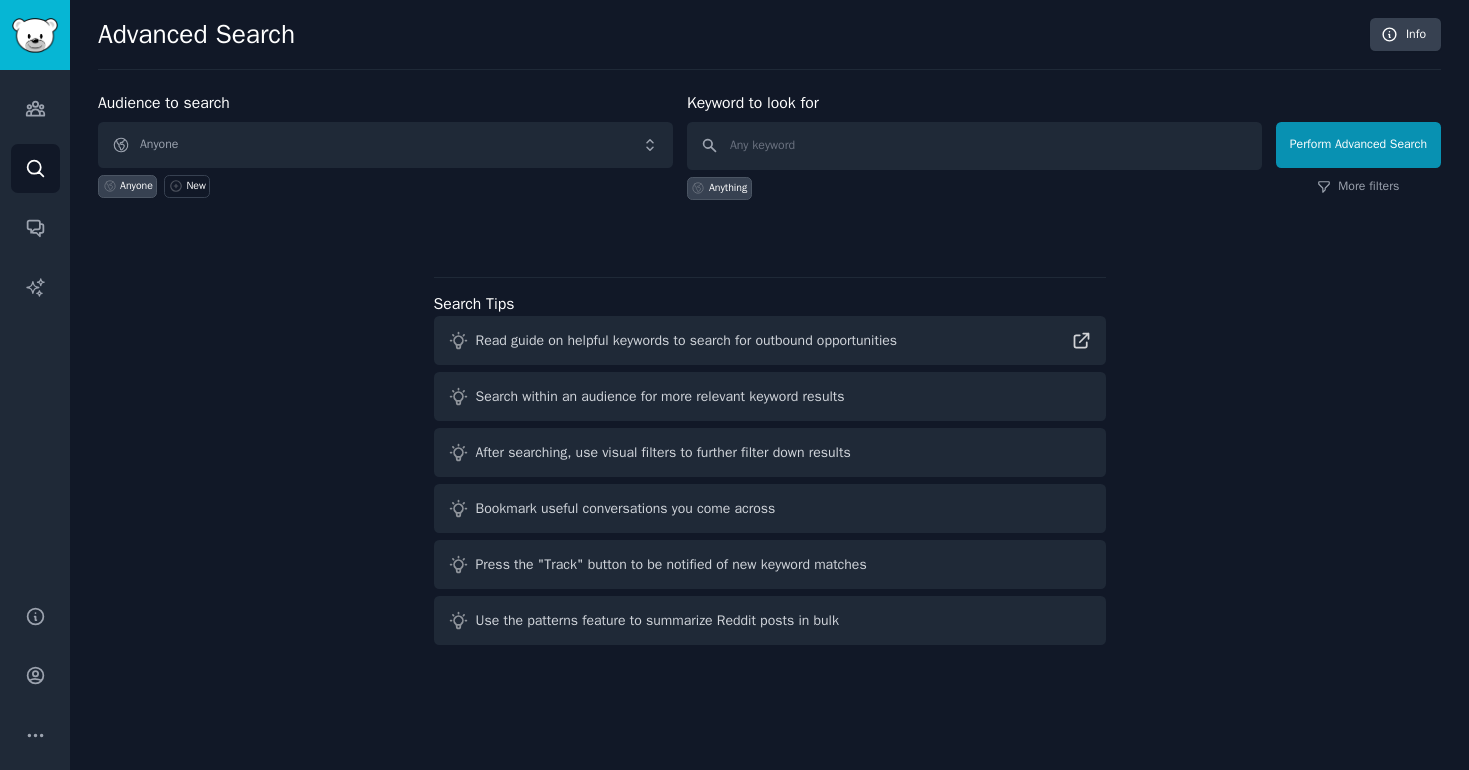 scroll, scrollTop: 0, scrollLeft: 0, axis: both 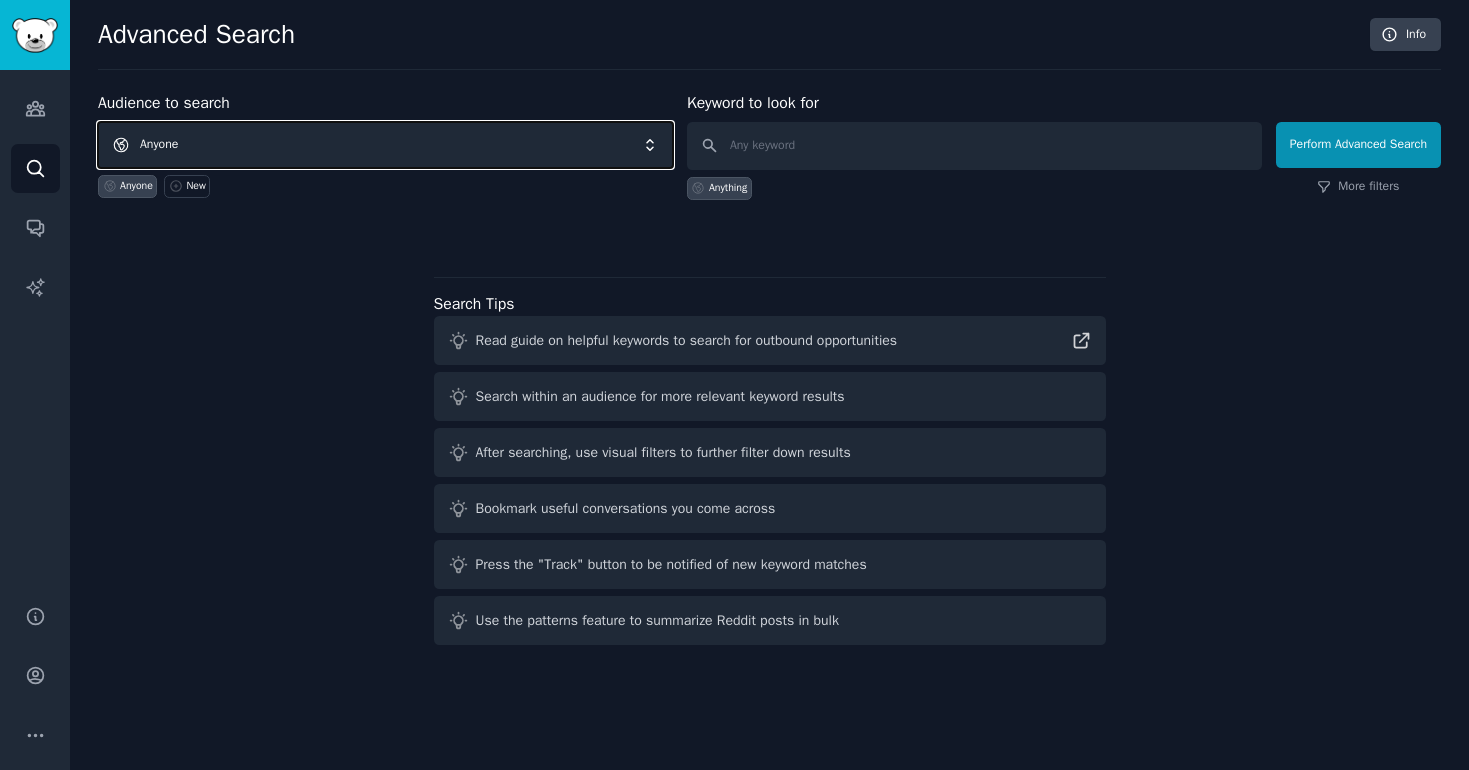 click on "Anyone" at bounding box center (385, 145) 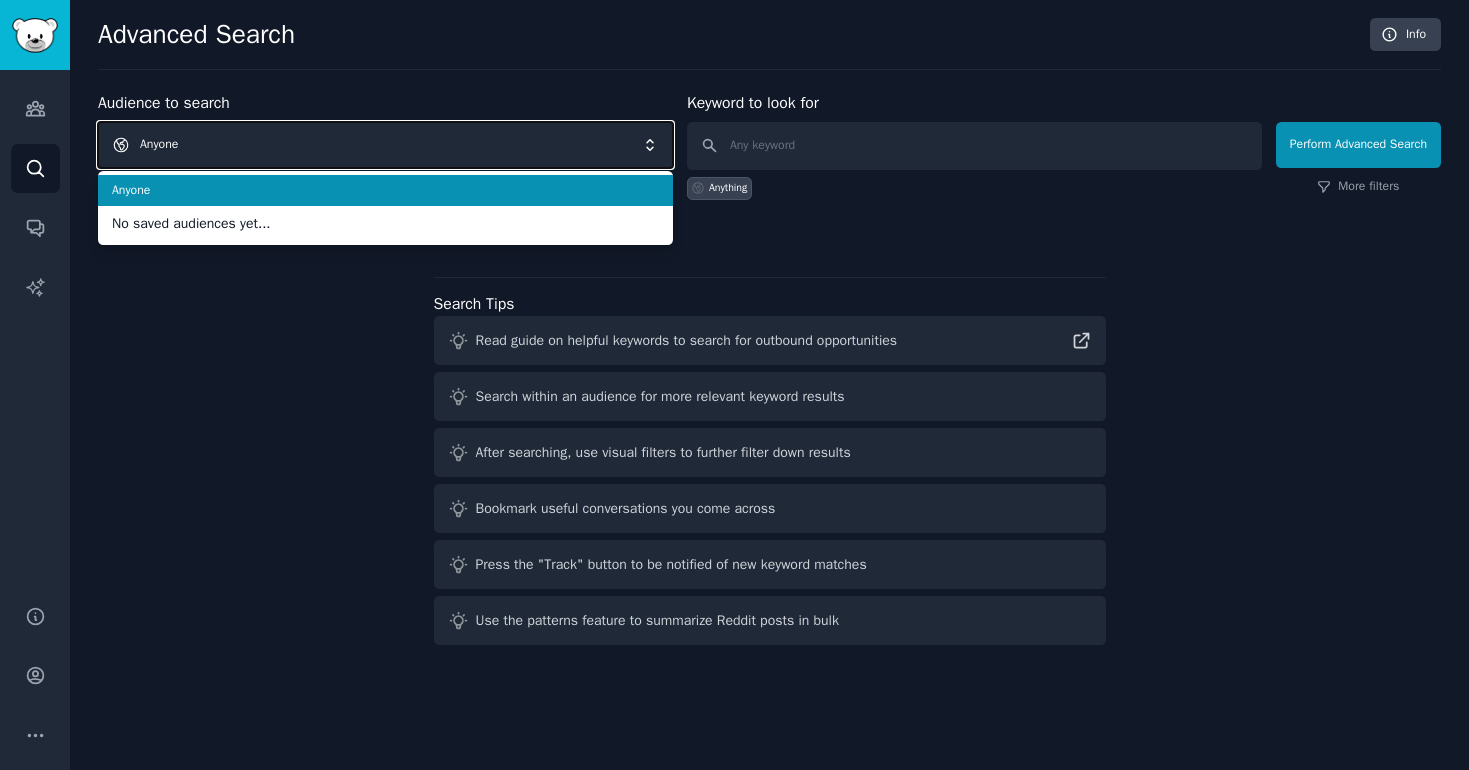 click on "Anyone" at bounding box center [385, 145] 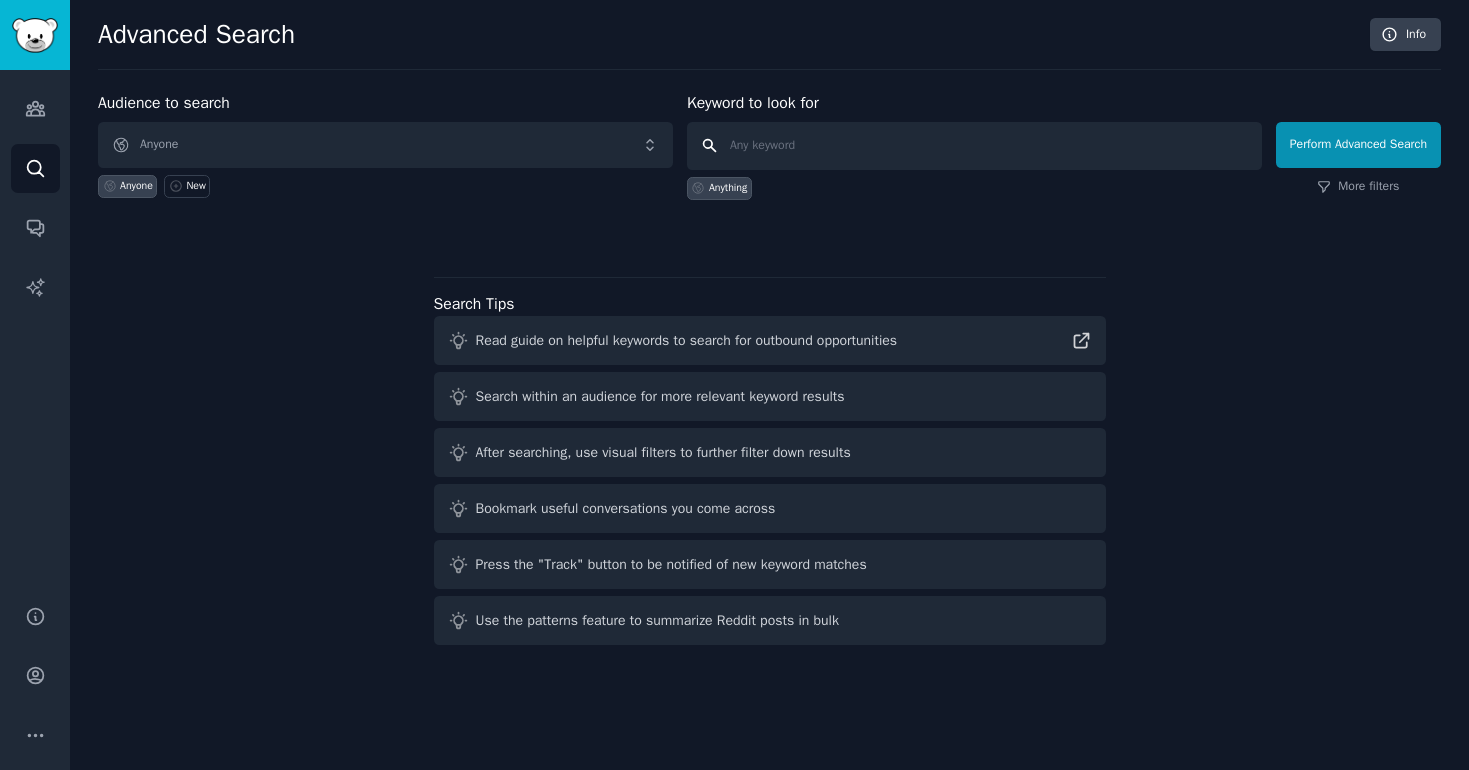click at bounding box center (974, 146) 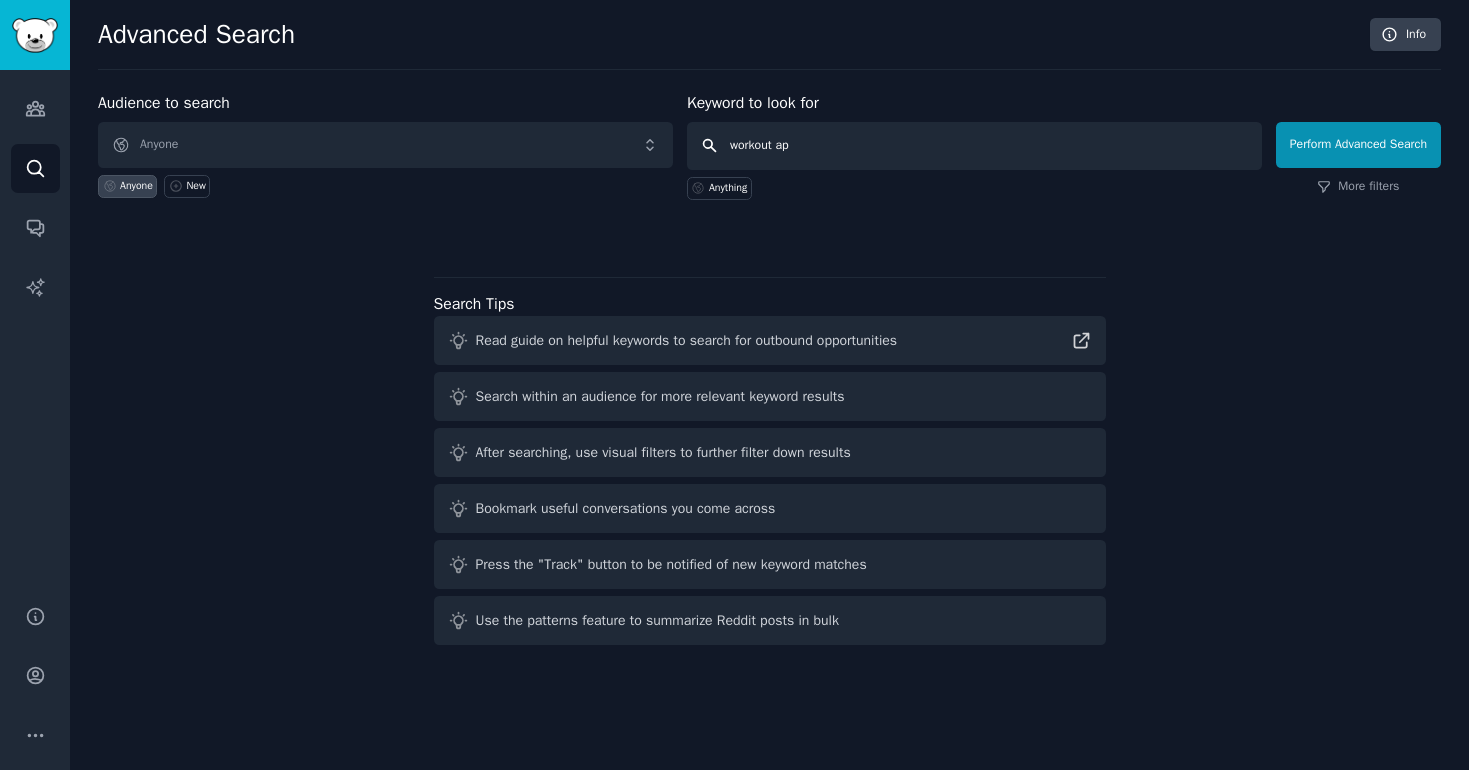 type on "workout app" 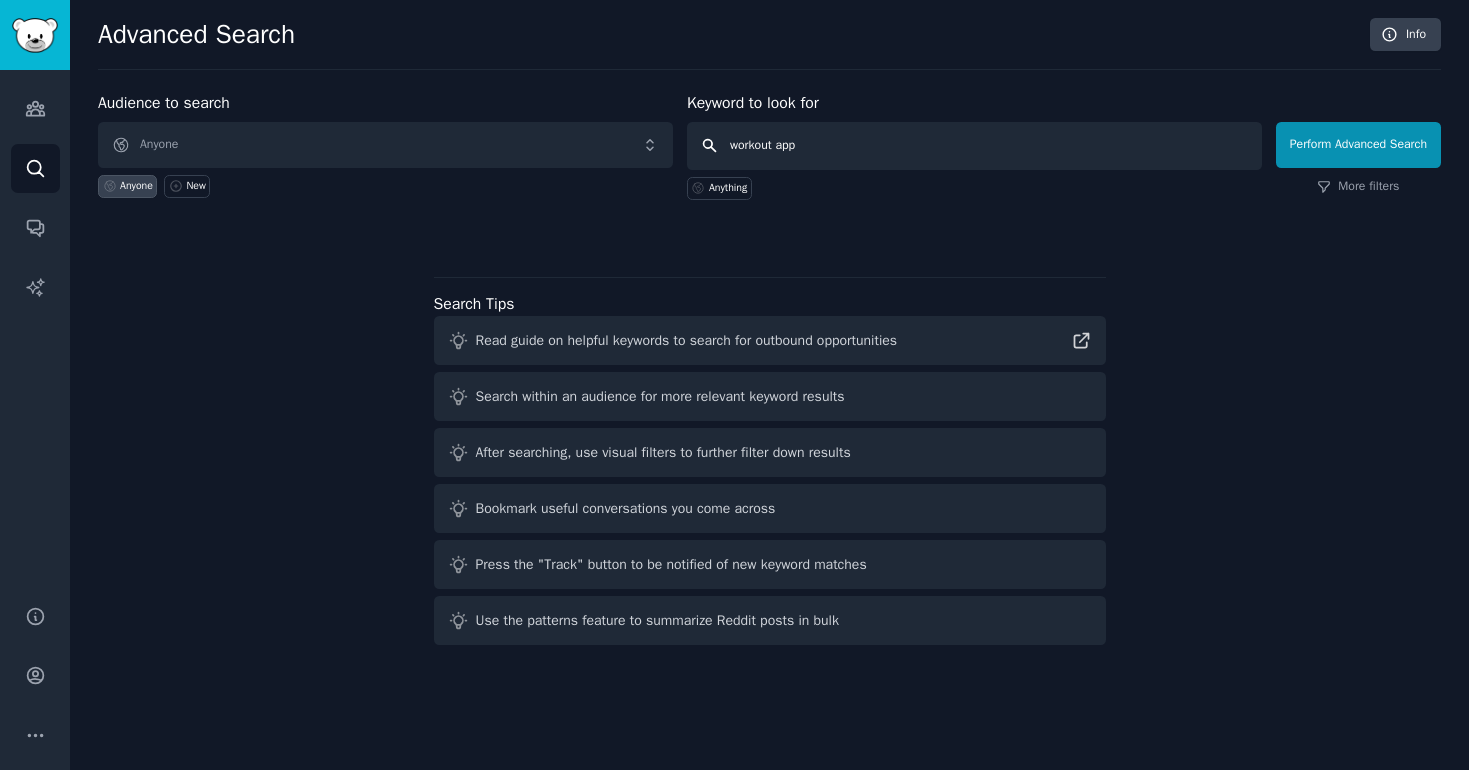 click on "Perform Advanced Search" at bounding box center (1358, 145) 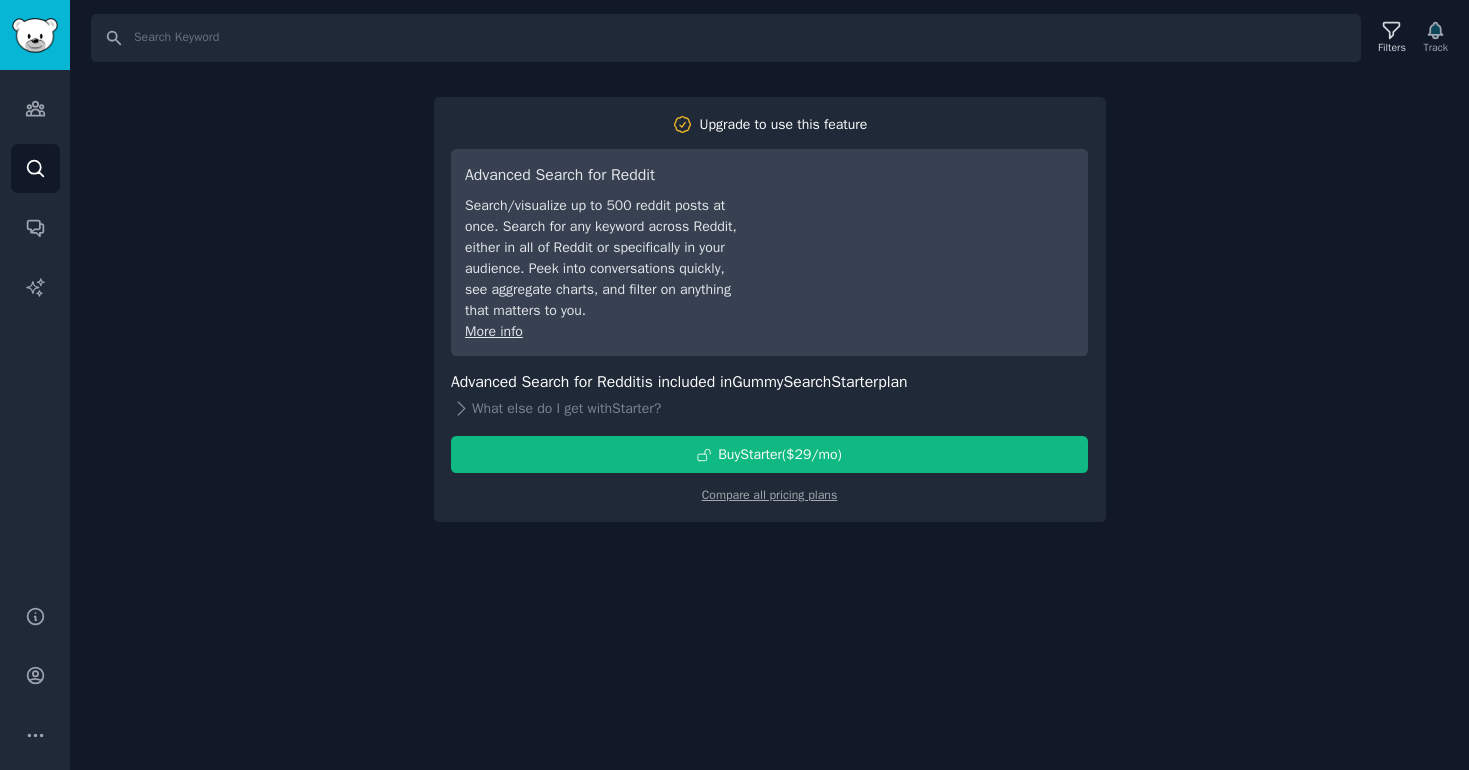 click on "Search Filters Track Upgrade to use this feature Advanced Search for Reddit Search/visualize up to 500 reddit posts at once. Search for any keyword across Reddit, either in all of Reddit or specifically in your audience. Peek into conversations quickly, see aggregate charts, and filter on anything that matters to you. More info Advanced Search for Reddit  is included in  GummySearch  Starter  plan What else do I get with  Starter ? Buy  Starter  ($ 29 /mo ) Compare all pricing plans" at bounding box center [769, 385] 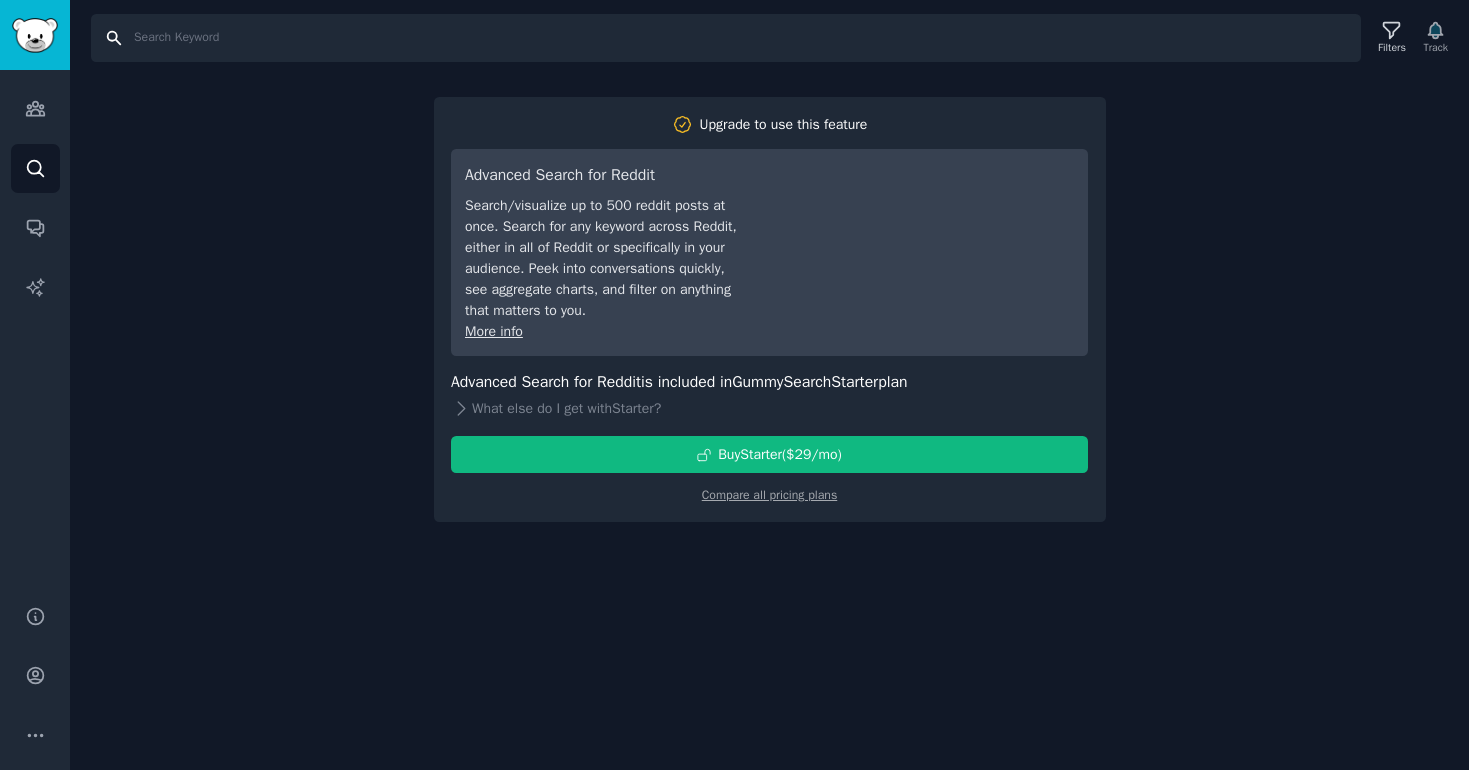 click on "Search" at bounding box center (726, 38) 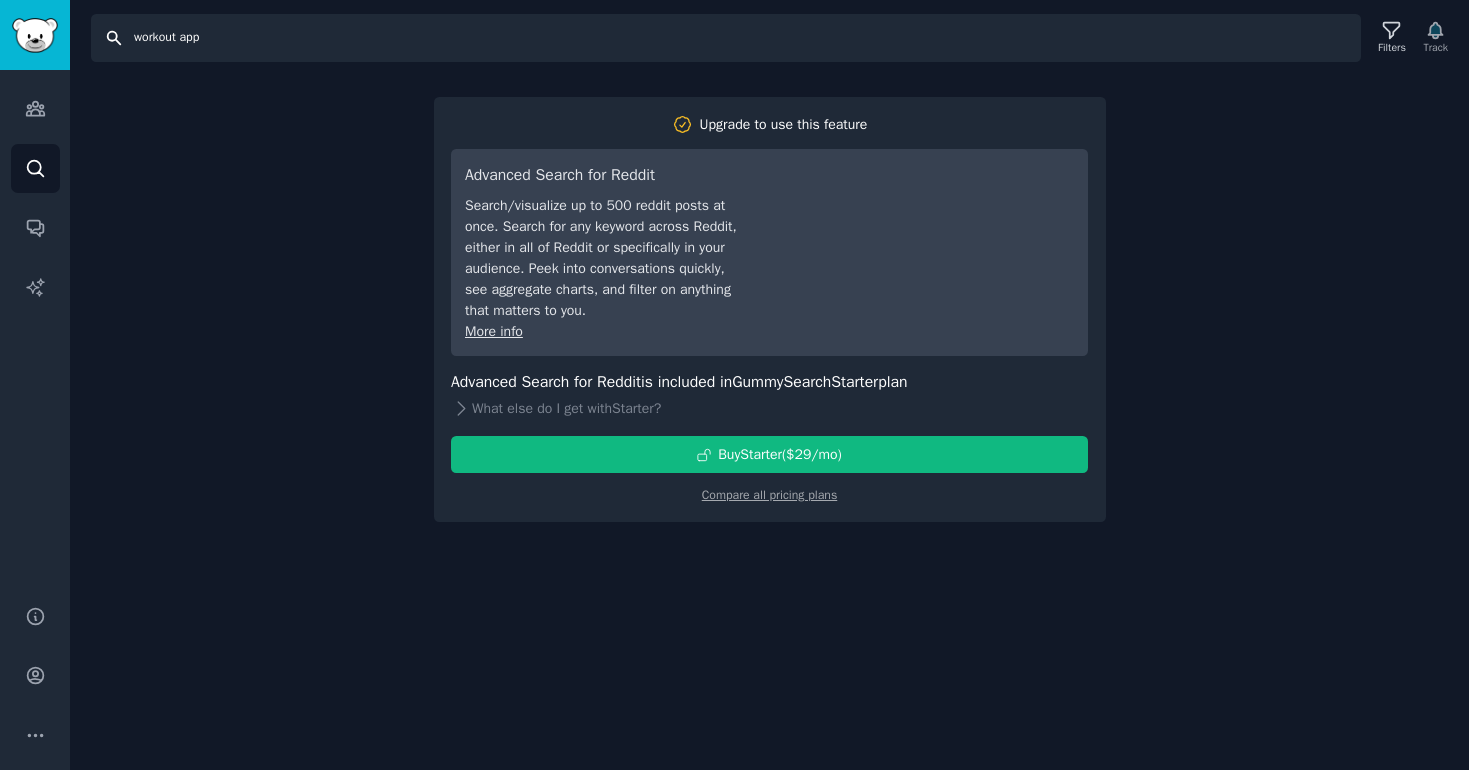 type on "workout app" 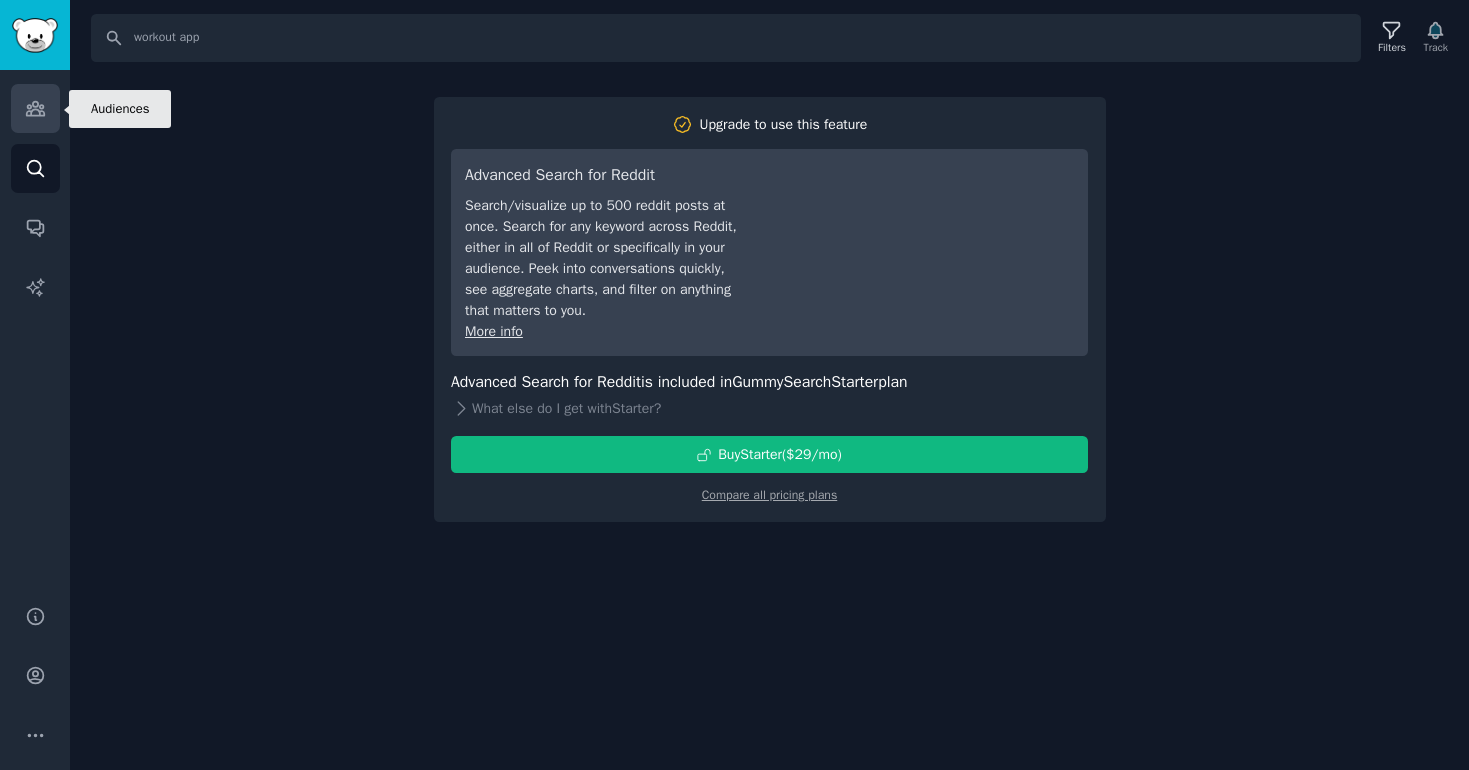 click 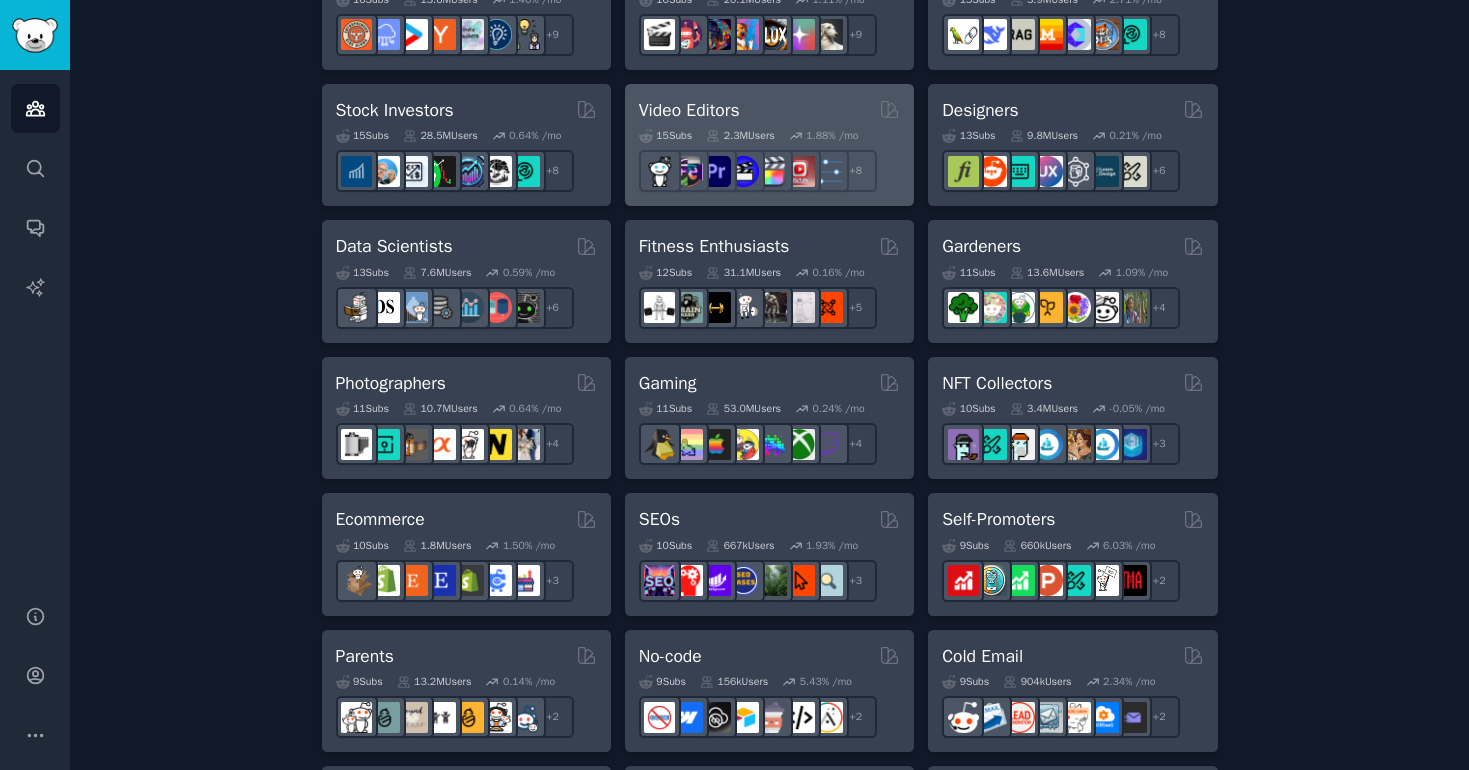 scroll, scrollTop: 722, scrollLeft: 0, axis: vertical 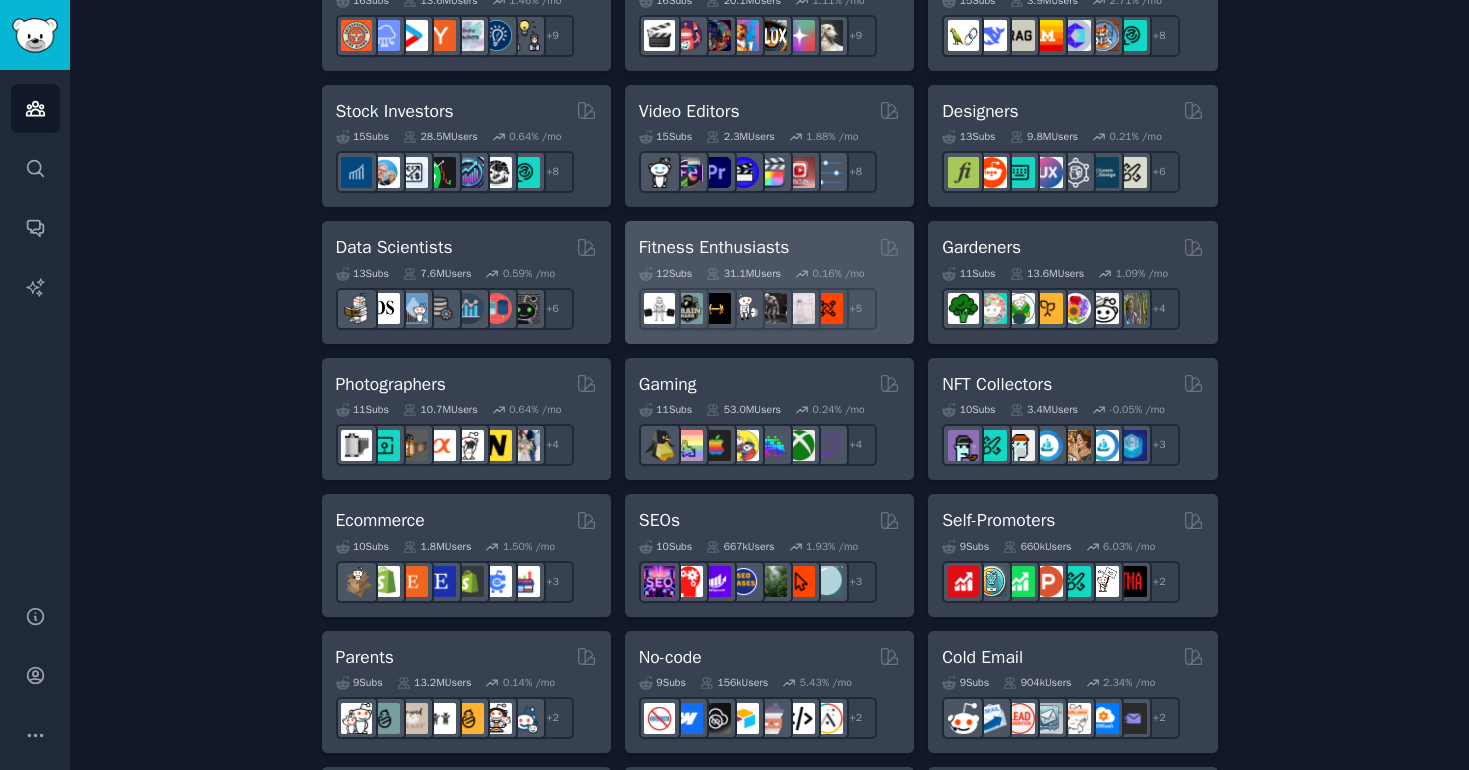 click on "Fitness Enthusiasts" at bounding box center (714, 247) 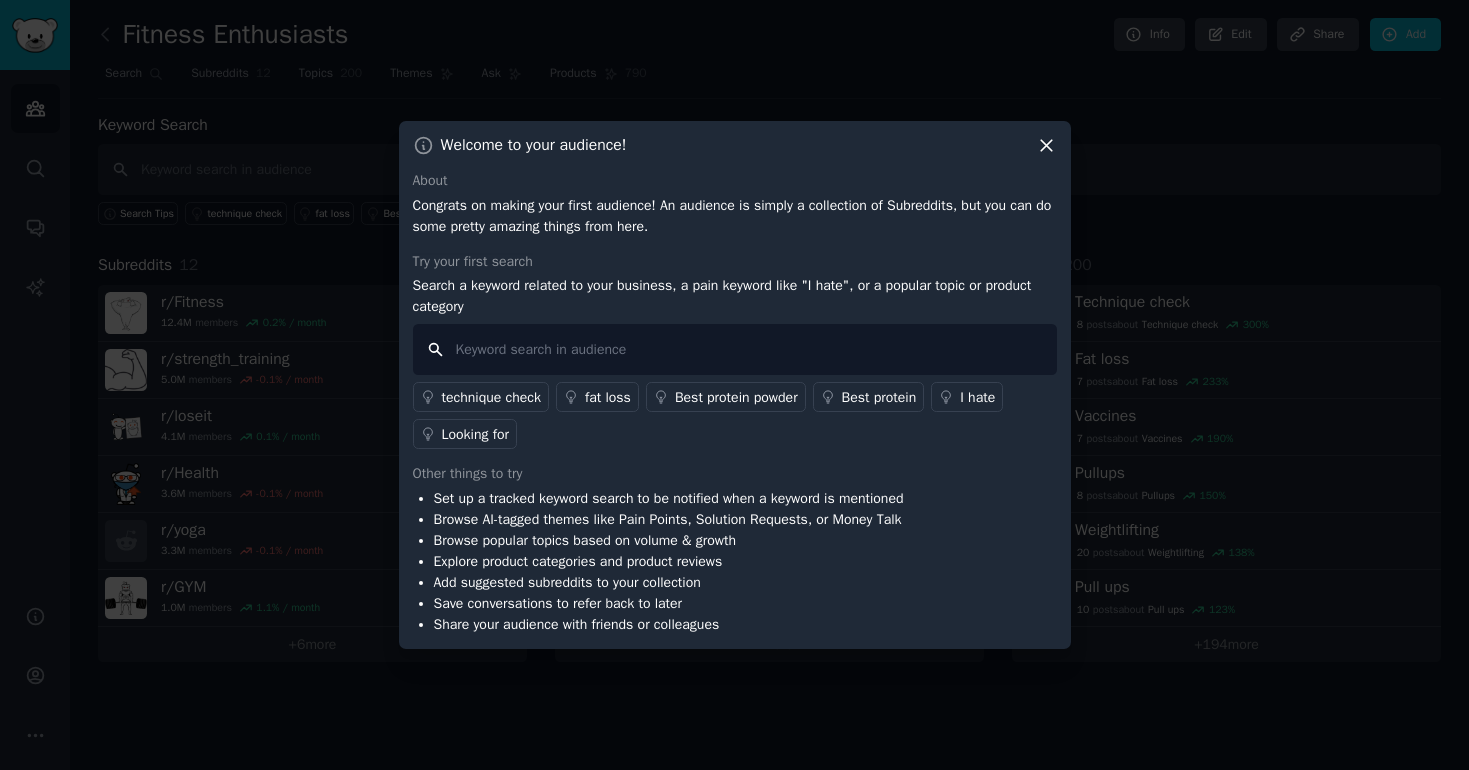 click at bounding box center (735, 349) 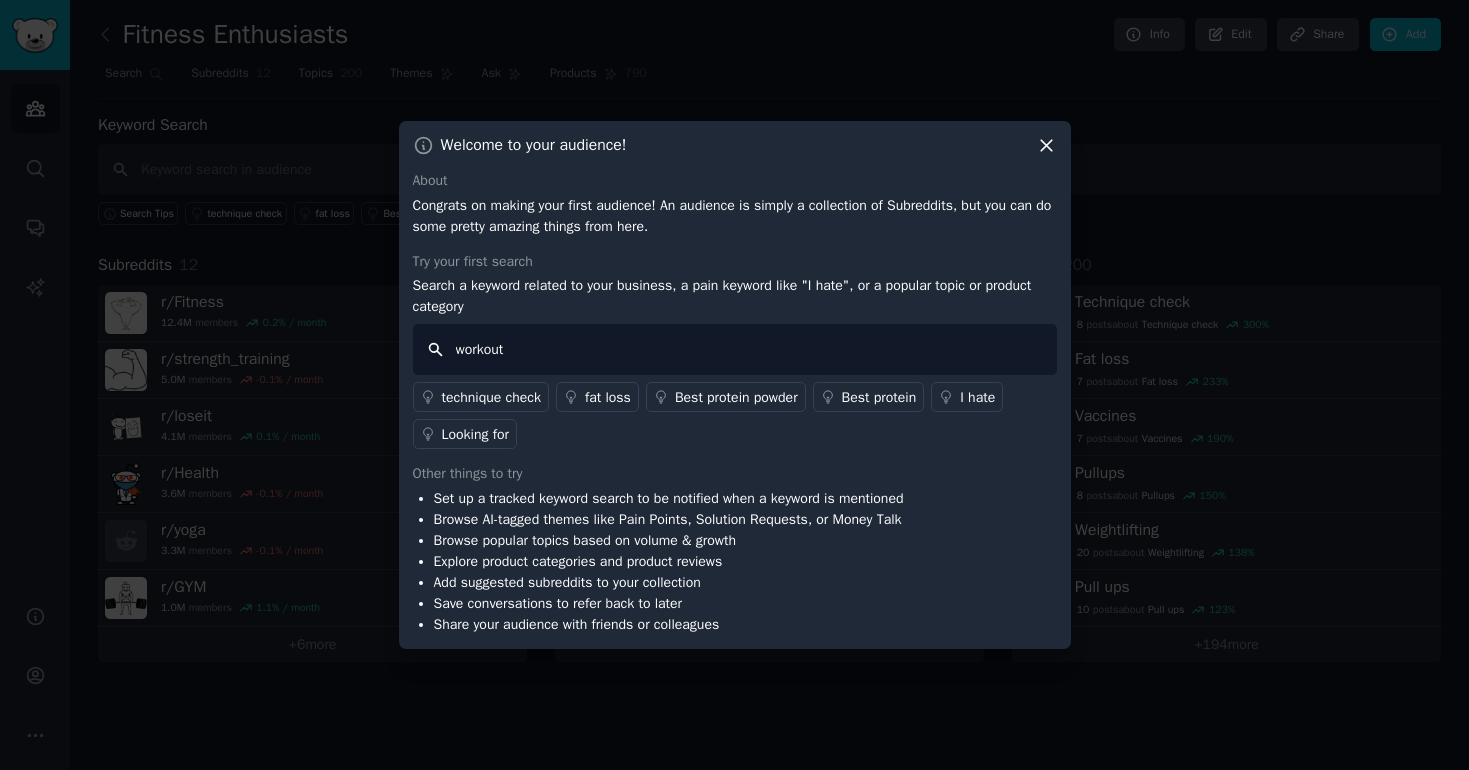 type on "workouts" 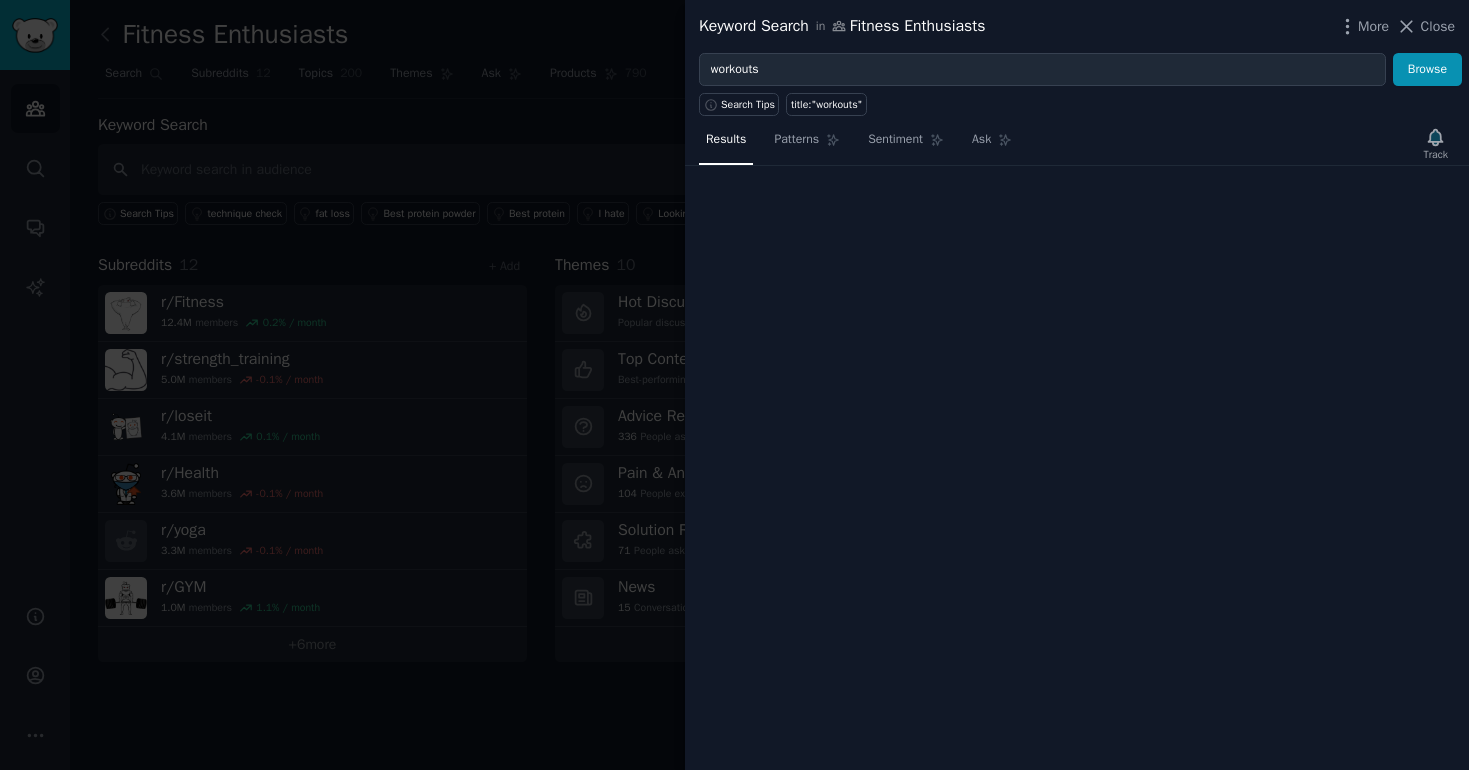 type 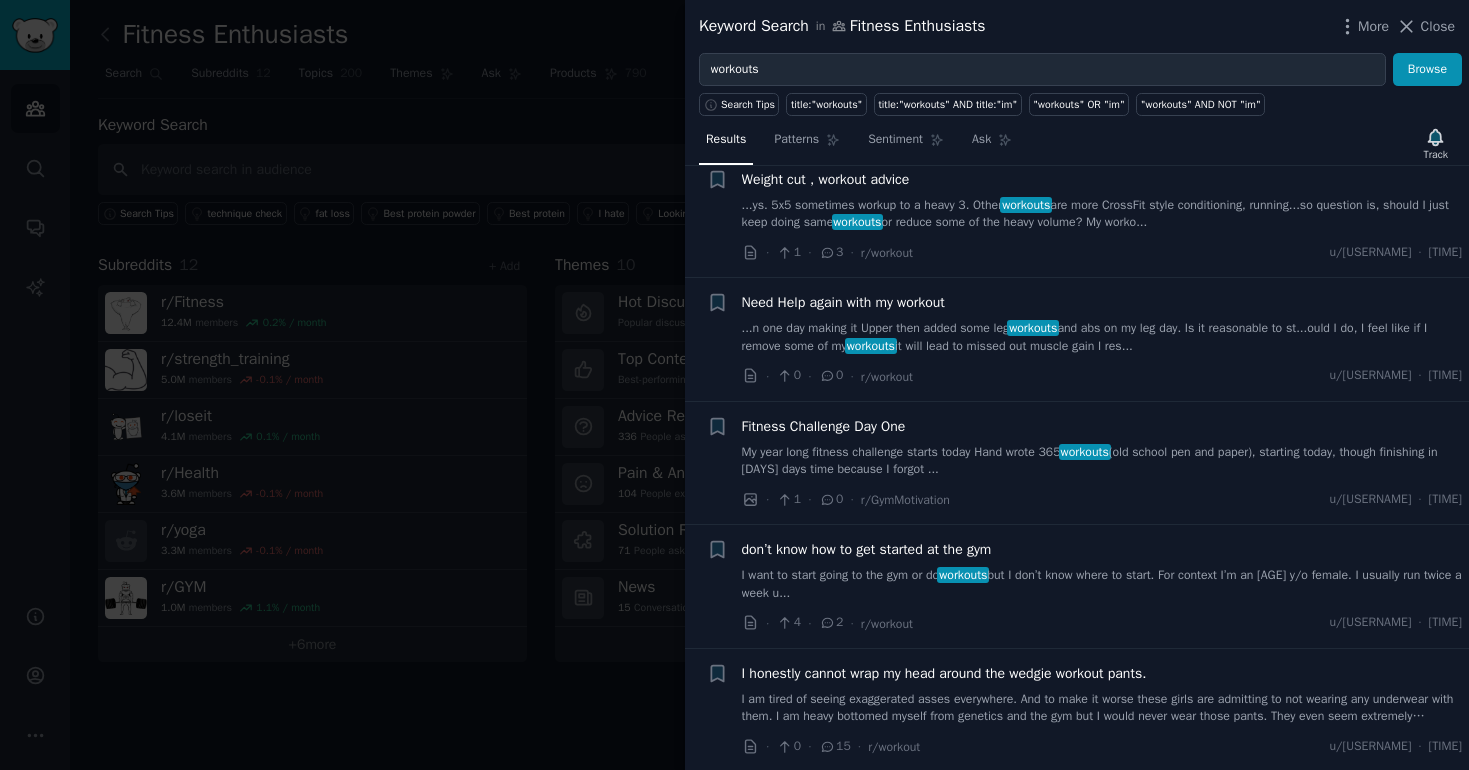 scroll, scrollTop: 505, scrollLeft: 0, axis: vertical 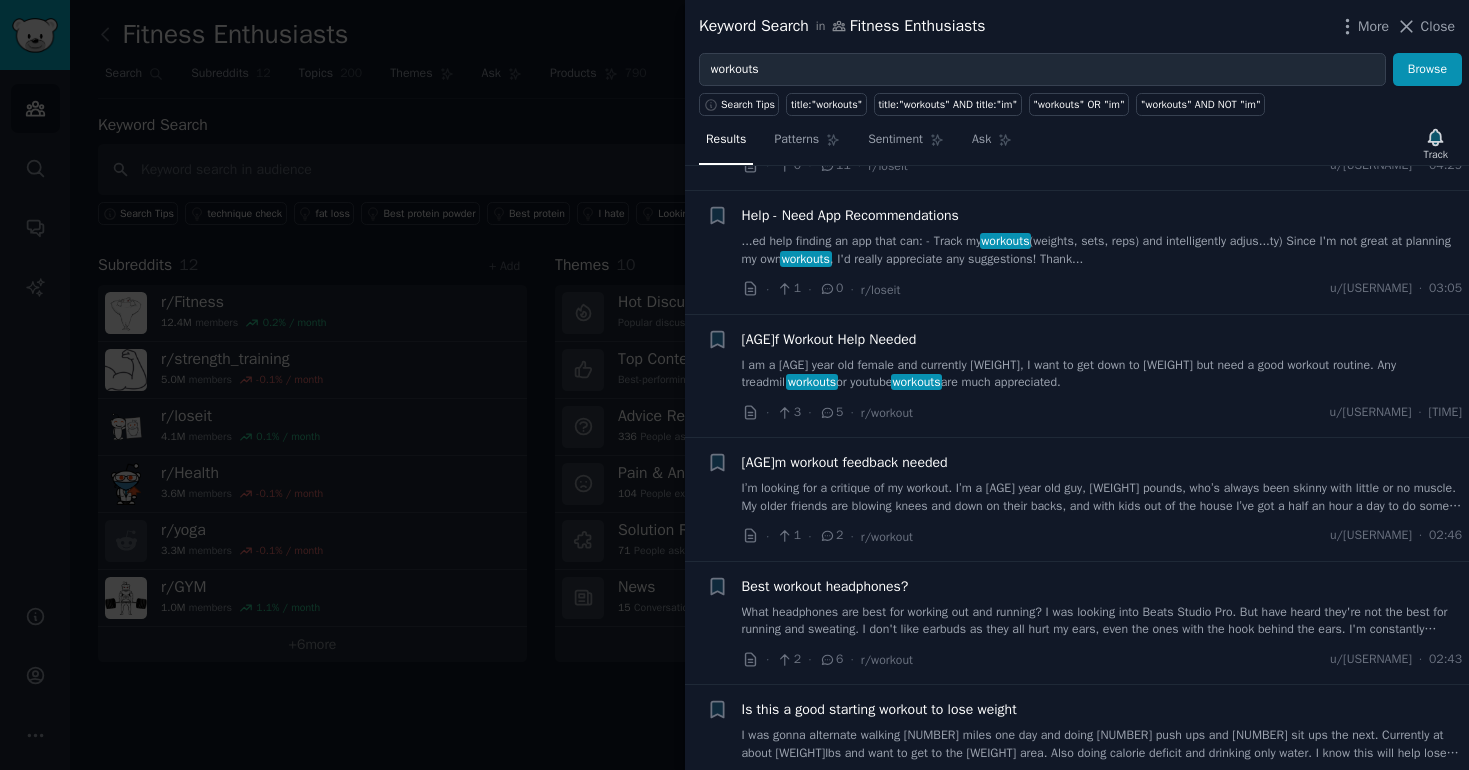 click on "I’m looking for a critique of my workout. I’m a [AGE] year old guy, [WEIGHT] pounds, who’s always been skinny with little or no muscle. My older friends are blowing knees and down on their backs, and with kids out of the house I’ve got a half an hour a day to do some sort of workout to fight frailty. In addition, for the first time in my life, I’d like to look good in a t shirt. I eat well. I don’t eat burgers or ice cream but I don’t count calories either. Just trying to get a body that will work for me. Here’s what I’ve been doing for about a month now.
6 days a week
3 sets of 13 for all (13 is my lucky number)
Push ups.
Standing calf raises
Goblet squats. 20 lbs
Bent over dumbbells. 20 lbs
Bird dogs
Shoulder press. 10 lbs.
What do you think? Am I on the right track?
Advise? Recommendations? Feedback?" at bounding box center [1102, 497] 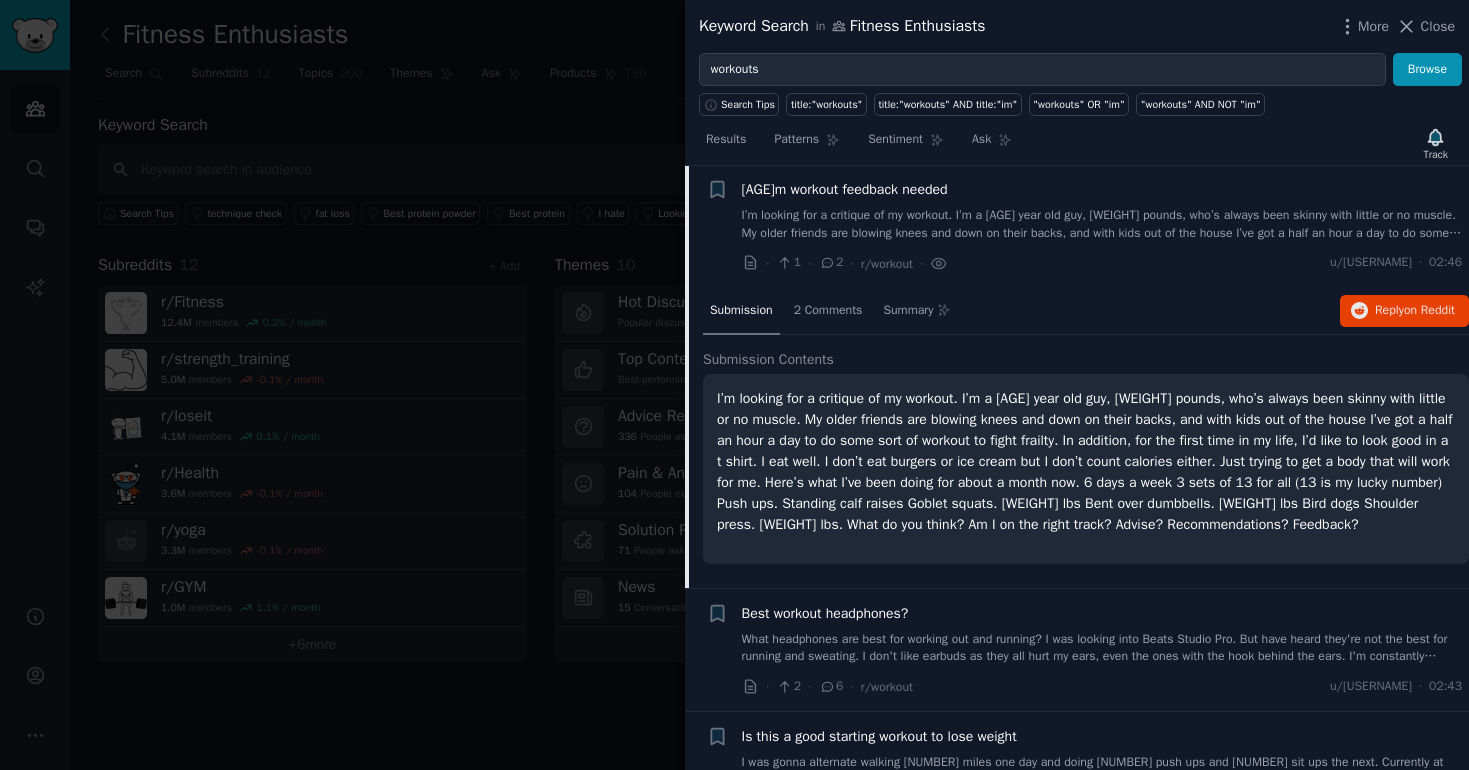 scroll, scrollTop: 2678, scrollLeft: 0, axis: vertical 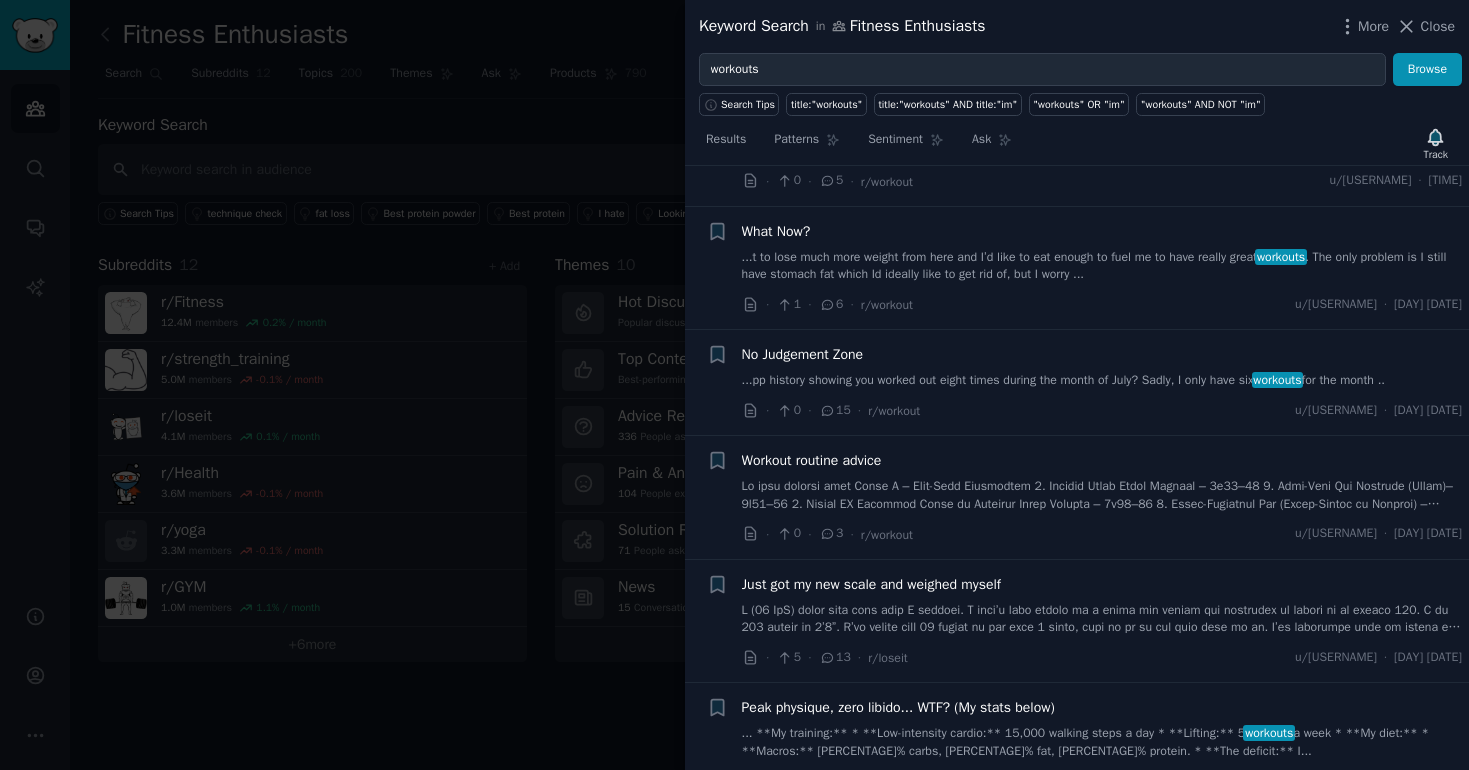 click on "Workout routine advice" at bounding box center (1102, 481) 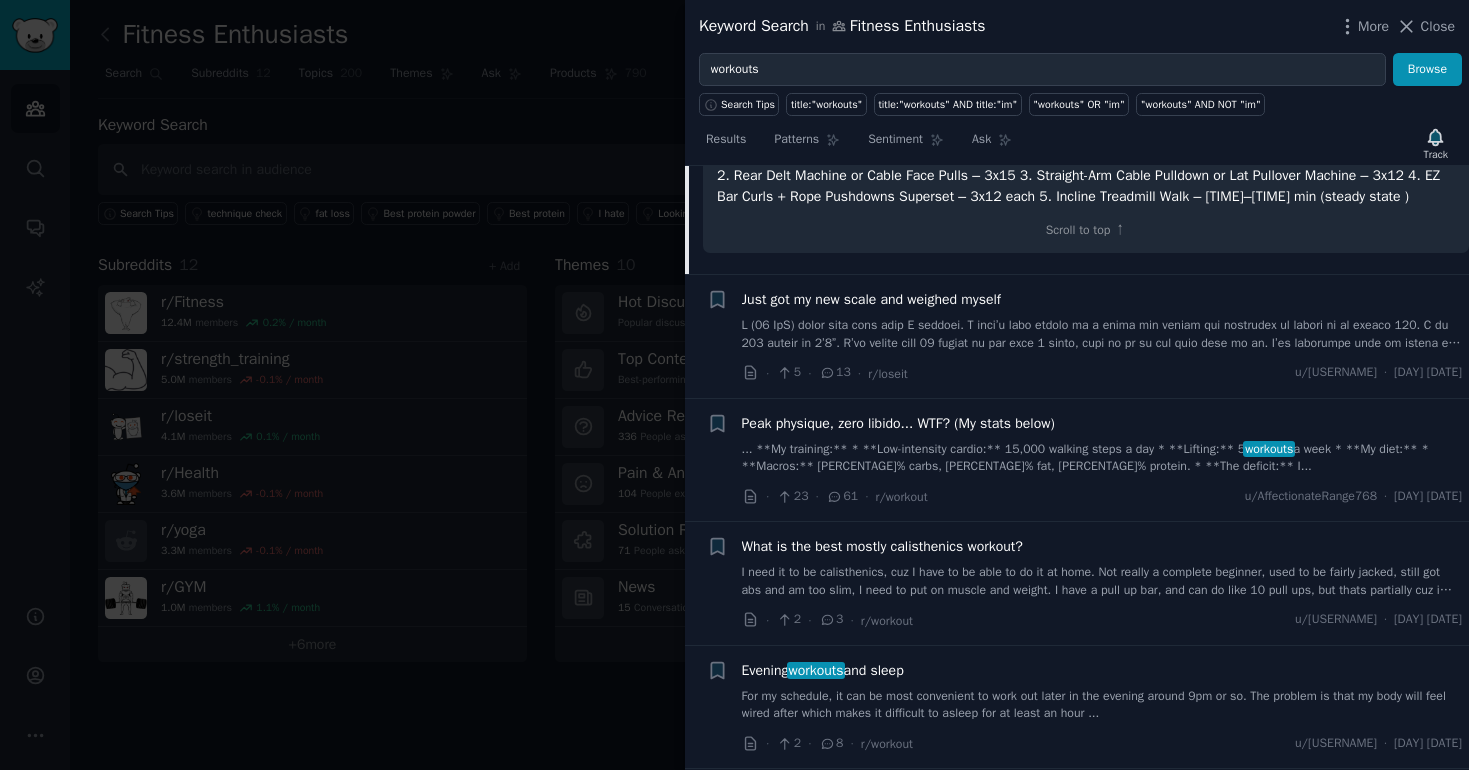 scroll, scrollTop: 4071, scrollLeft: 0, axis: vertical 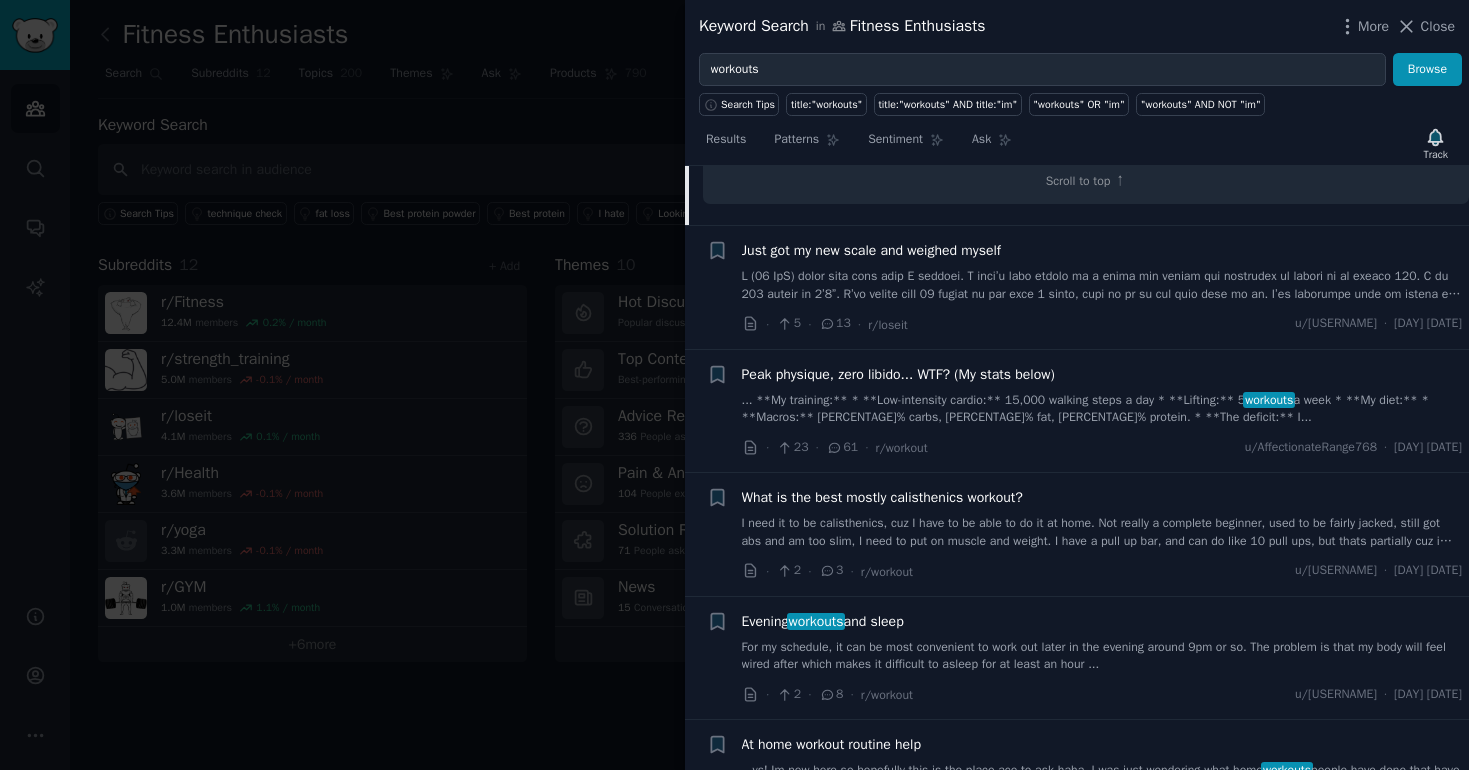 click on "I need it to be calisthenics, cuz I have to be able to do it at home. Not really a complete beginner, used to be fairly jacked, still got abs and am too slim, I need to put on muscle and weight. I have a pull up bar, and can do like 10 pull ups, but thats partially cuz im light. I tried looking online but everything is so scammy, and I can't find a good one. It shouldn't be too easy, should be fairly hard, and I want relatively quick results, I want to see progress in a week or two, maybe thats too delusional, but i need to see it. I was working out pretty intensively a year ago, also calisthenics mostly, went to boxing gym almost daily, but had to quit during summer, and now want to get into shape." at bounding box center [1102, 532] 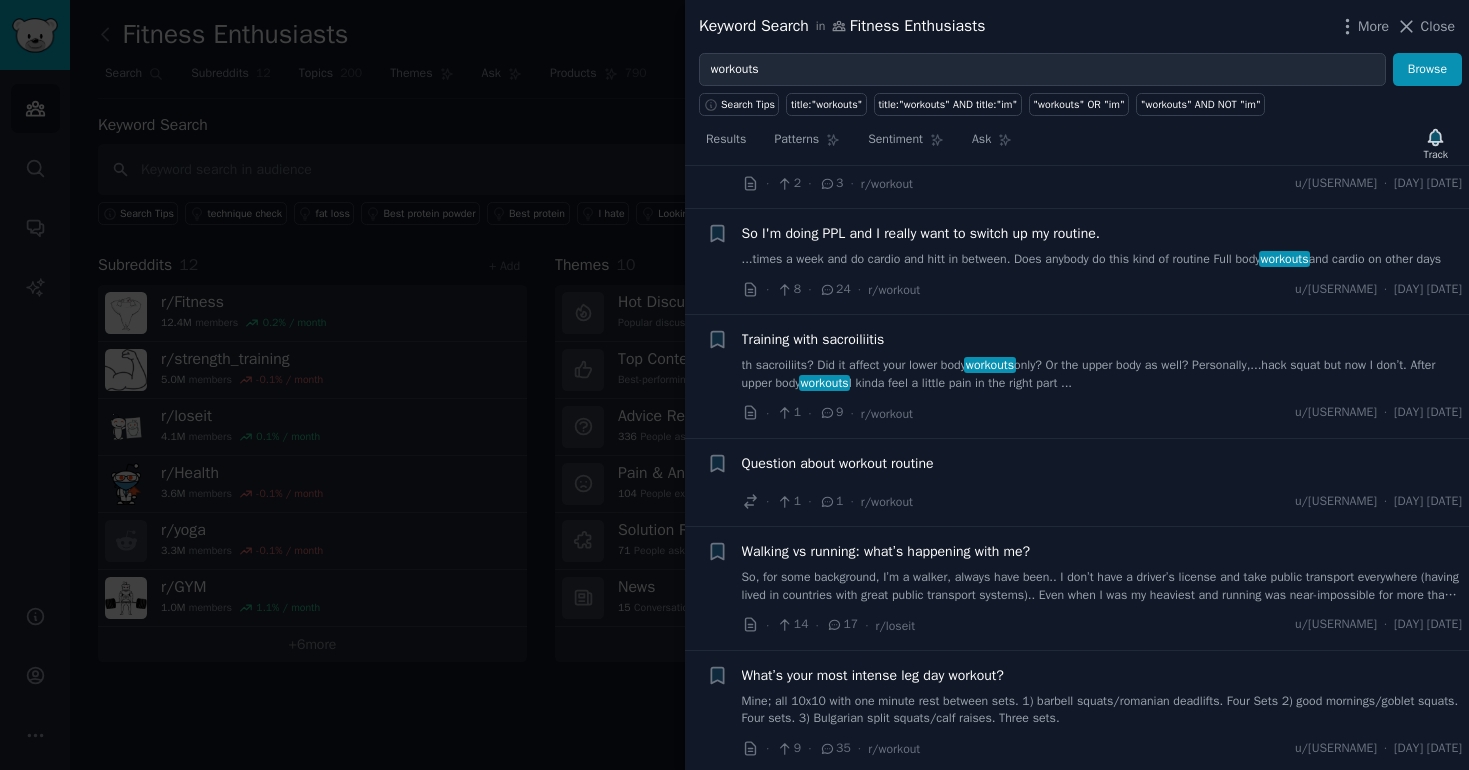 scroll, scrollTop: 4669, scrollLeft: 0, axis: vertical 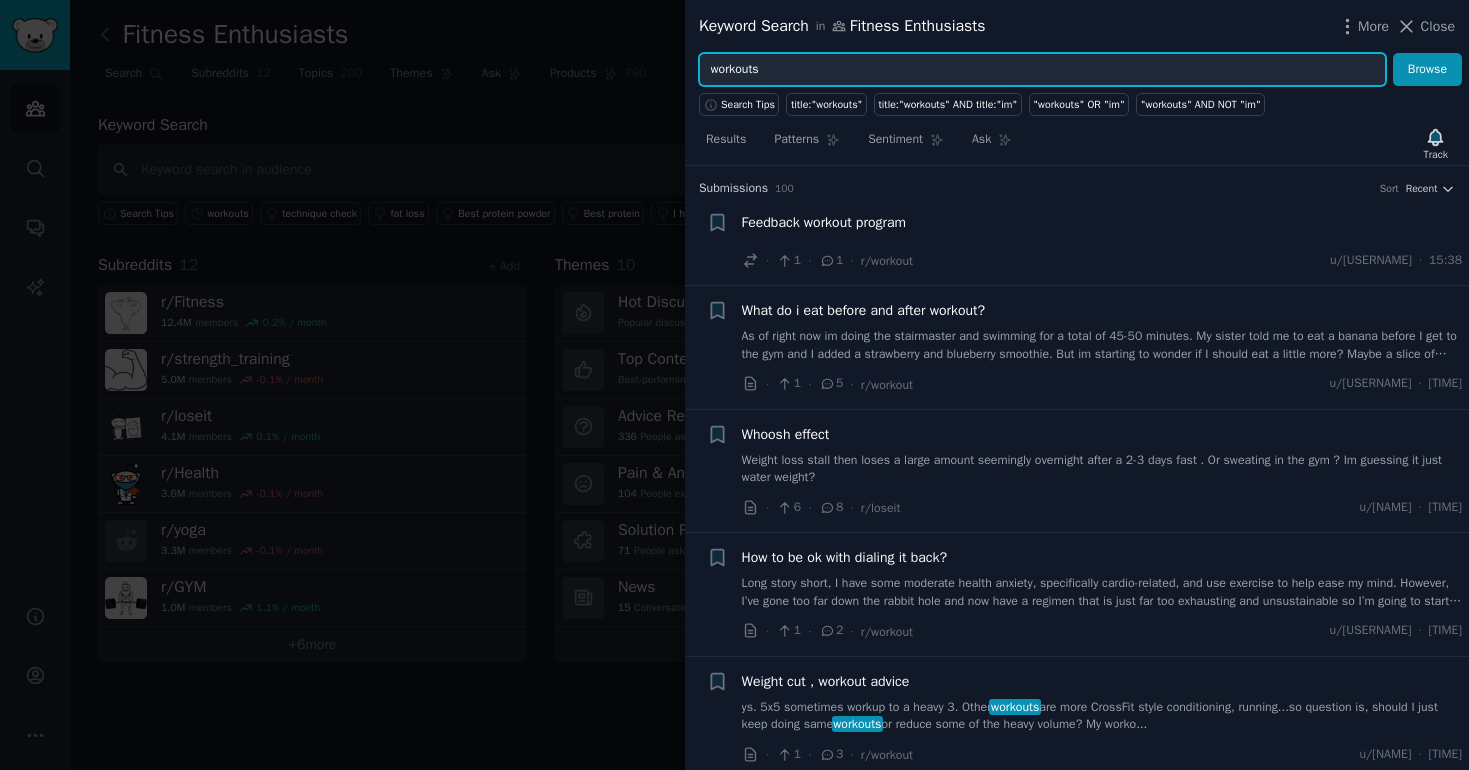 click on "workouts" at bounding box center (1042, 70) 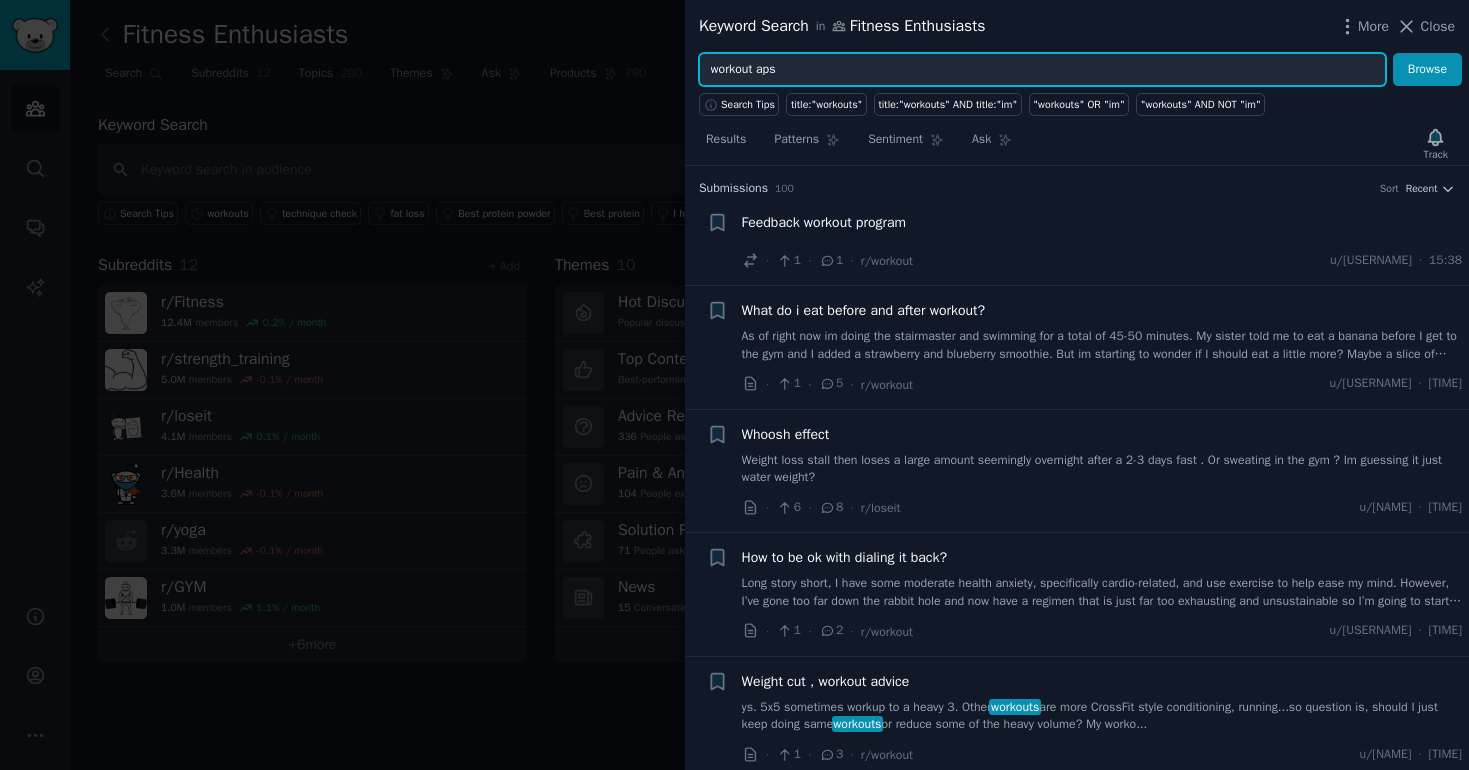 click on "Browse" at bounding box center (1427, 70) 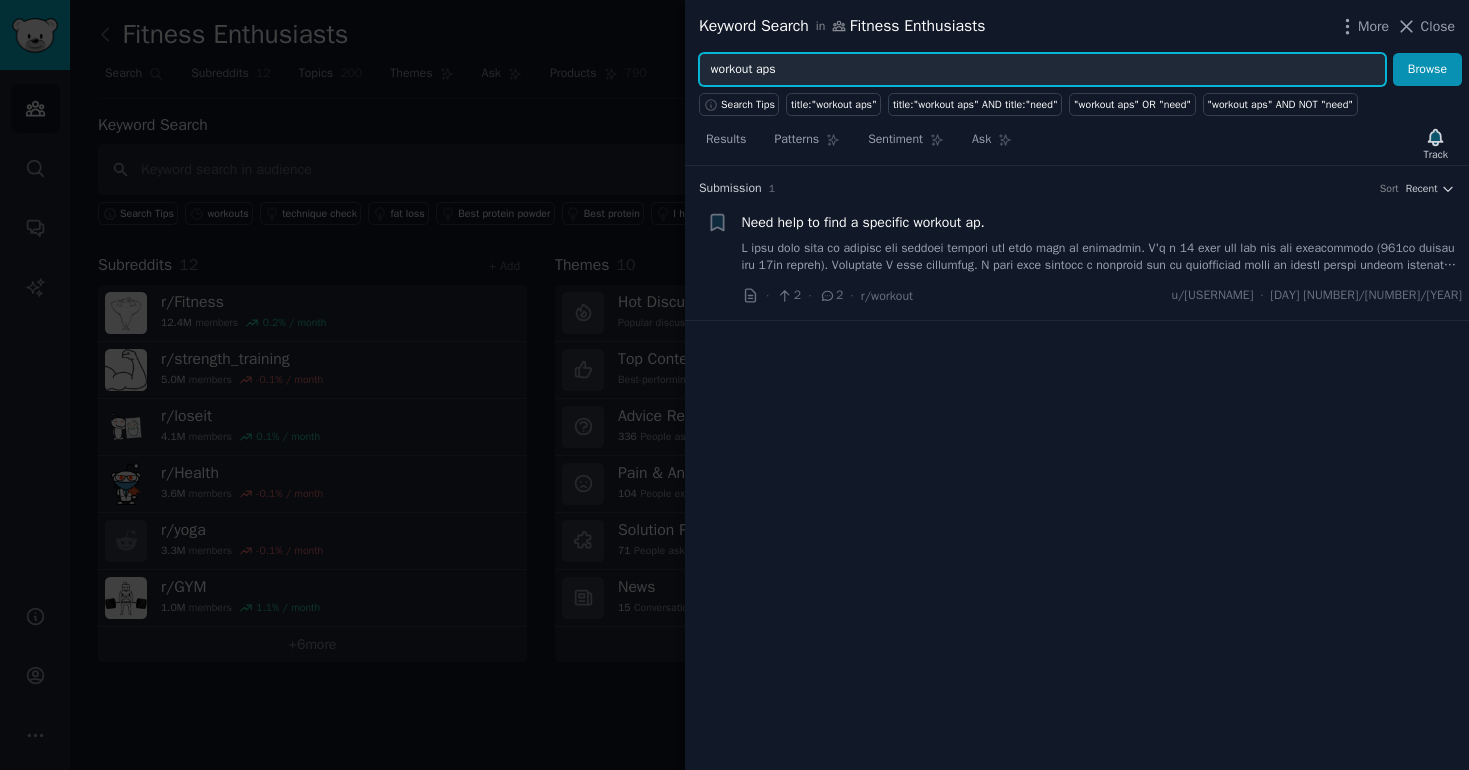 click on "workout aps" at bounding box center [1042, 70] 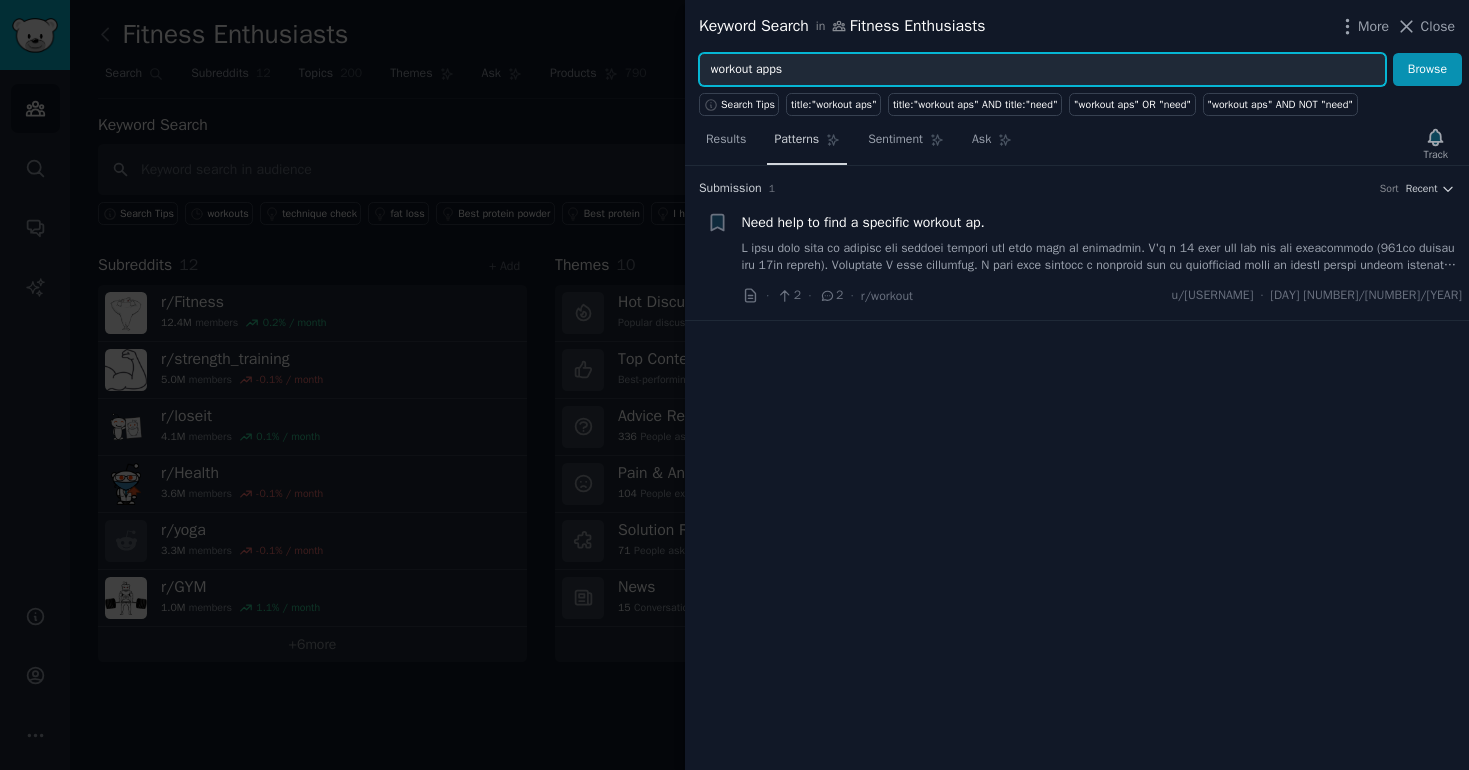 type on "workout apps" 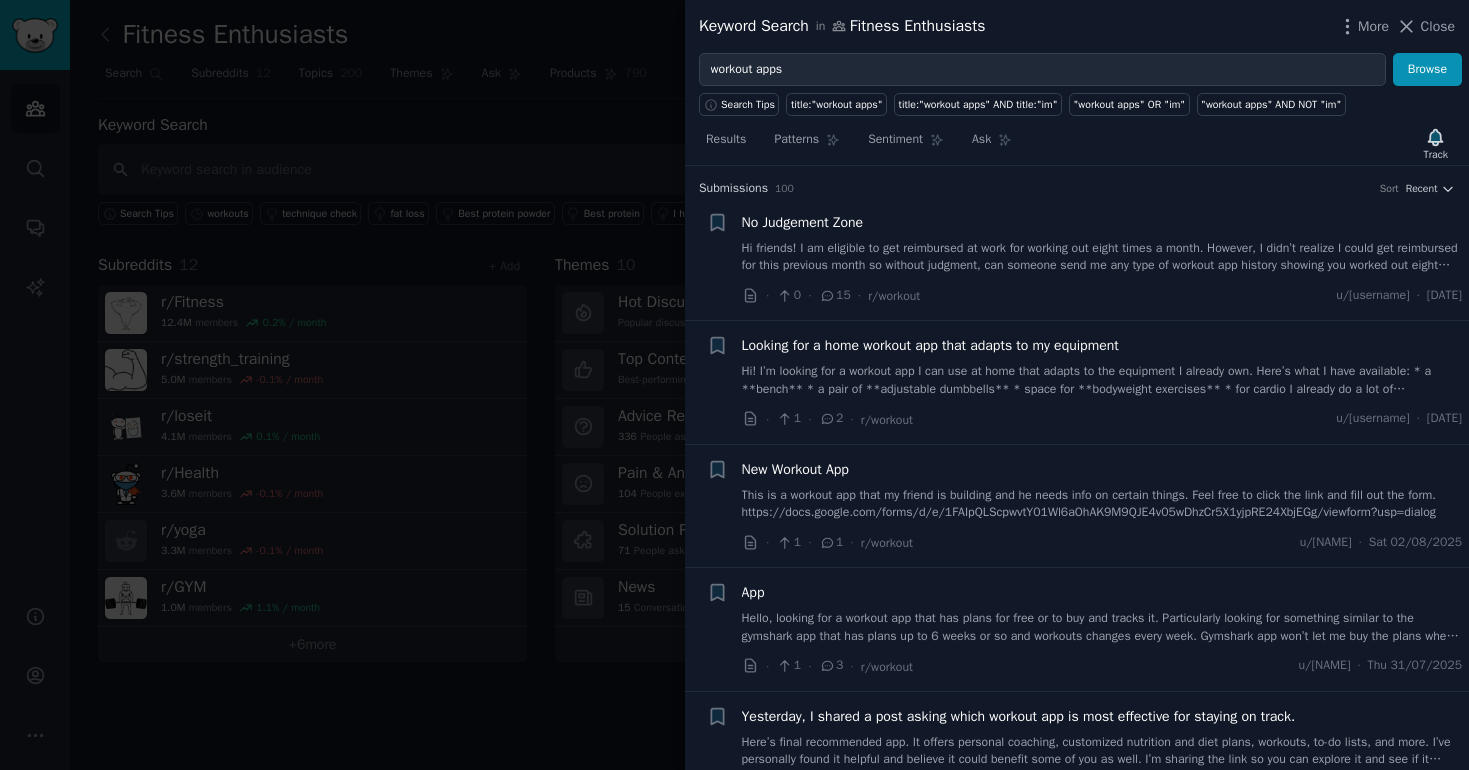 click on "Hi! I’m looking for a workout app I can use at home that adapts to the equipment I already own.
Here’s what I have available:
* a **bench**
* a pair of **adjustable dumbbells**
* space for **bodyweight exercises**
* for cardio I already do a lot of **walking**
What I’d like from the app:
* customized workouts based on the equipment I have
* clear info on **which muscles I’m working** with each exercise
* good explanations, ideally with video demonstrations
* Italian language would be a plus, but English works fine too
Does anyone have recommendations? Have you personally tried an app that fits these needs?" at bounding box center [1102, 380] 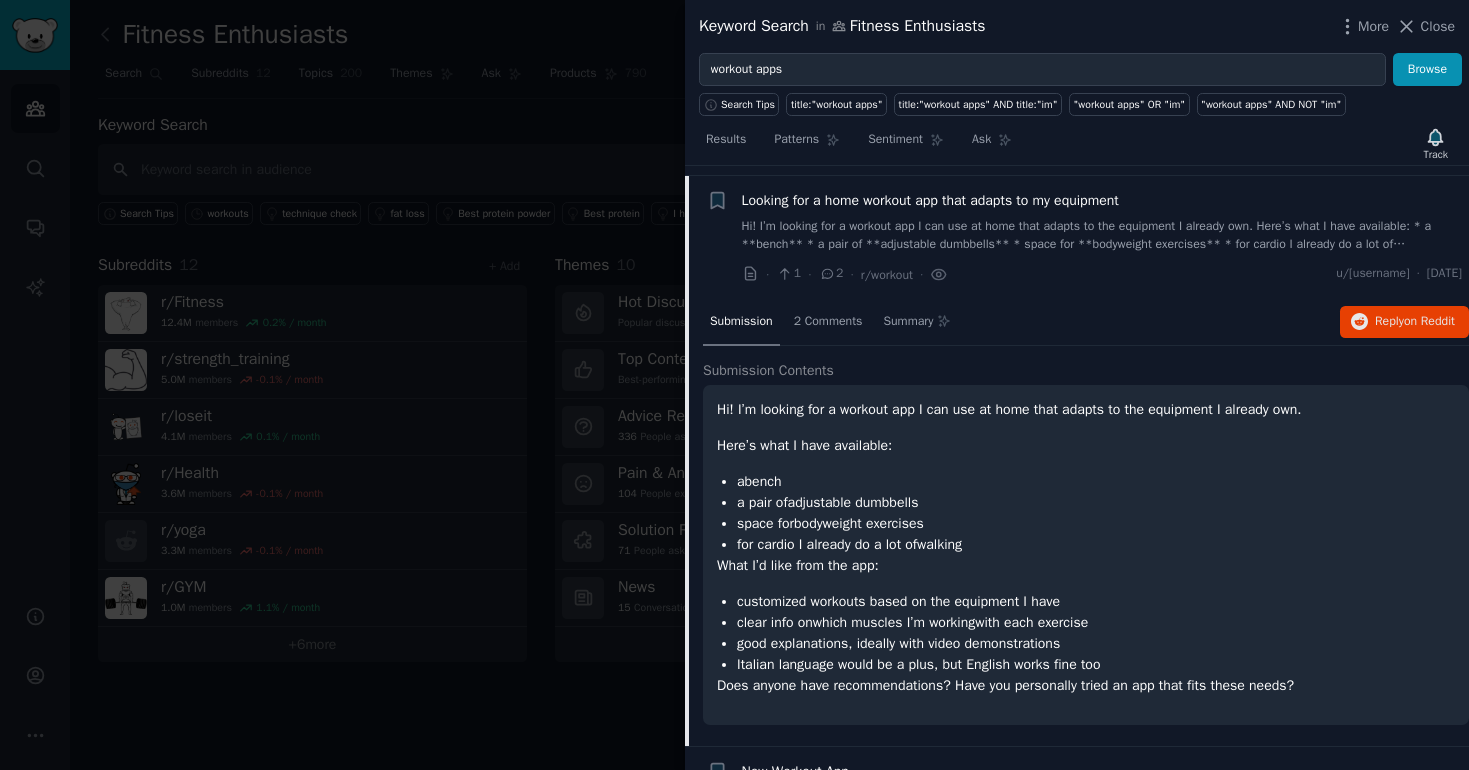 scroll, scrollTop: 143, scrollLeft: 0, axis: vertical 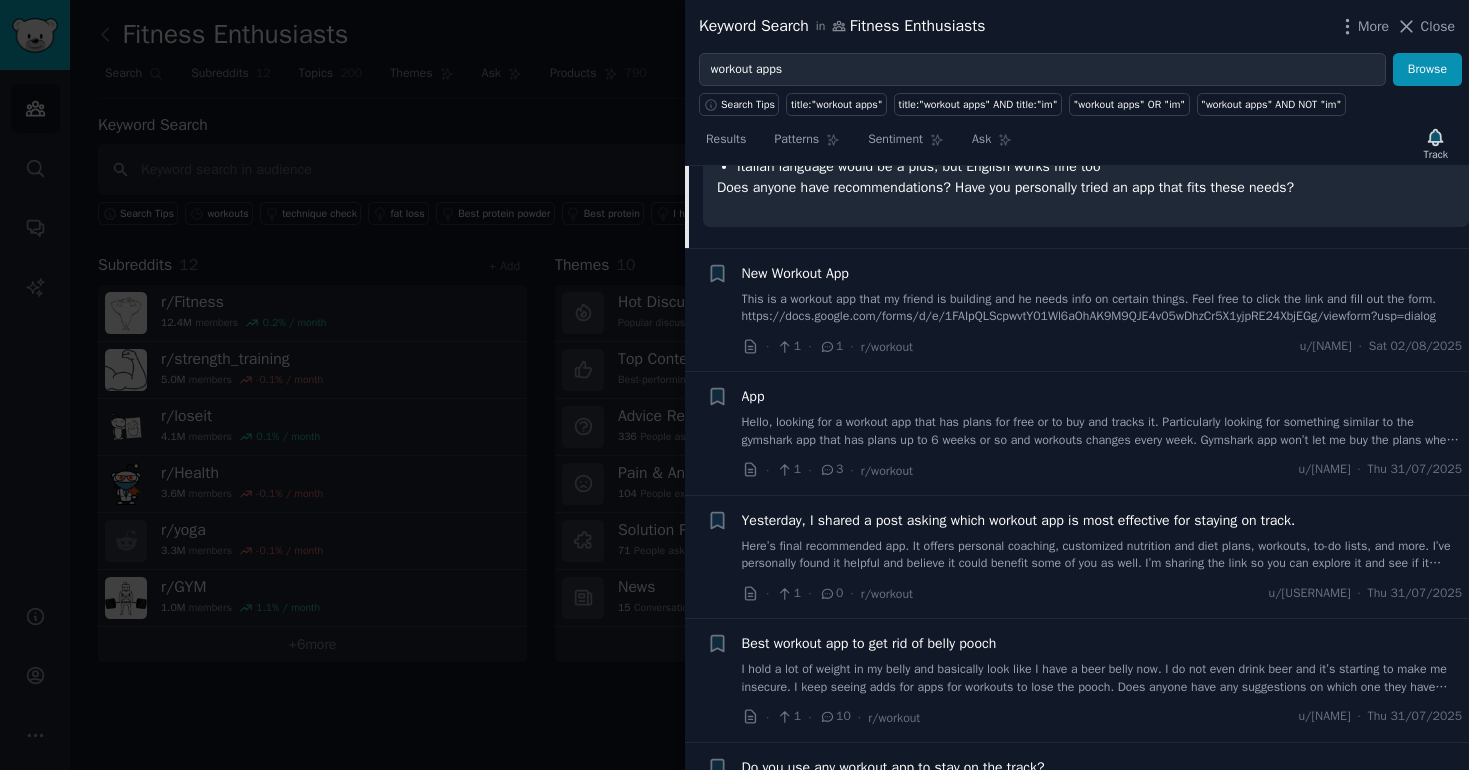 click on "Here’s final recommended app. It offers personal coaching, customized nutrition and diet plans, workouts, to-do lists, and more.
I’ve personally found it helpful and believe it could benefit some of you as well.
I’m sharing the link so you can explore it and see if it works for you.
https://play.google.com/store/apps/details?id=app.activetrack.android
https://apps.apple.com/us/app/activetrack-fitness/id6680201354" at bounding box center [1102, 555] 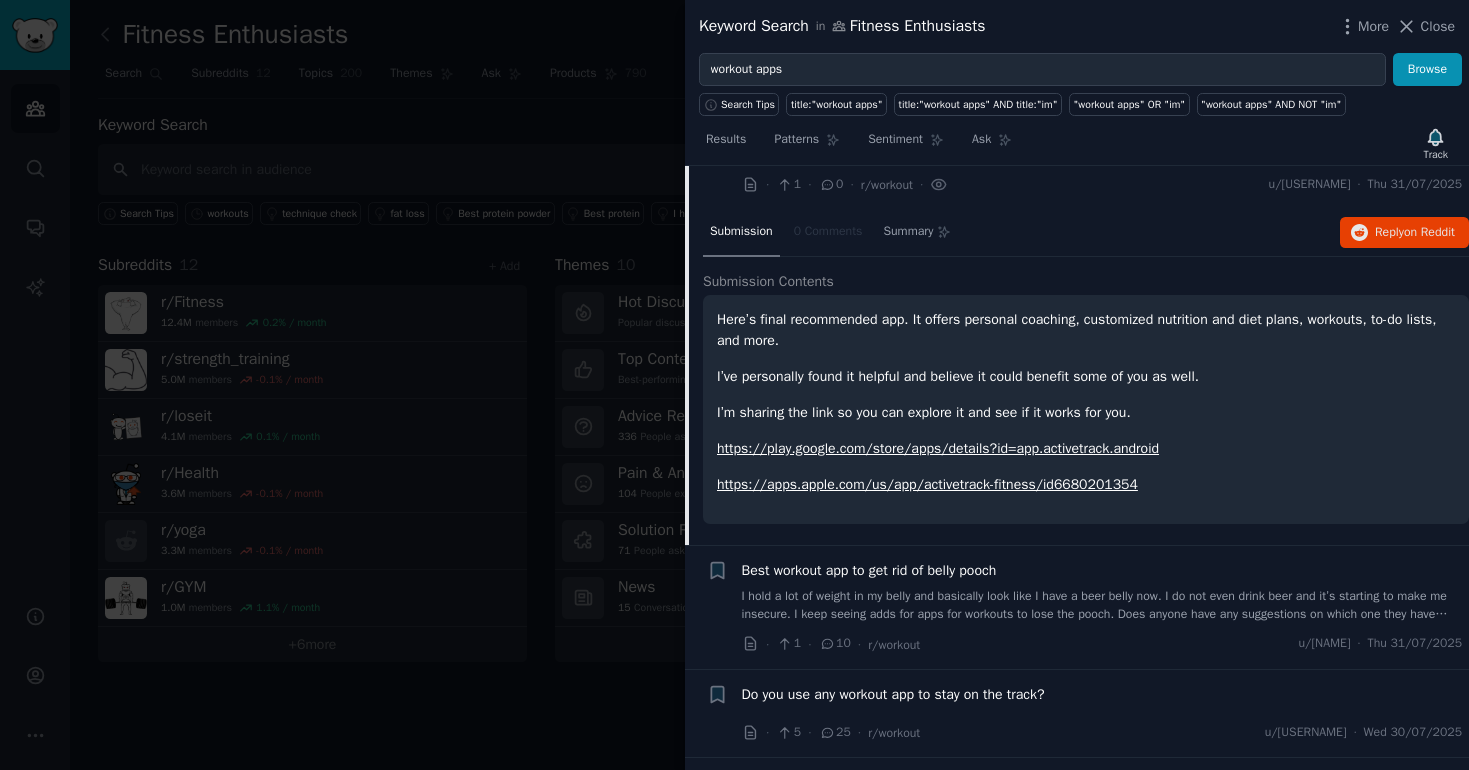 scroll, scrollTop: 525, scrollLeft: 0, axis: vertical 